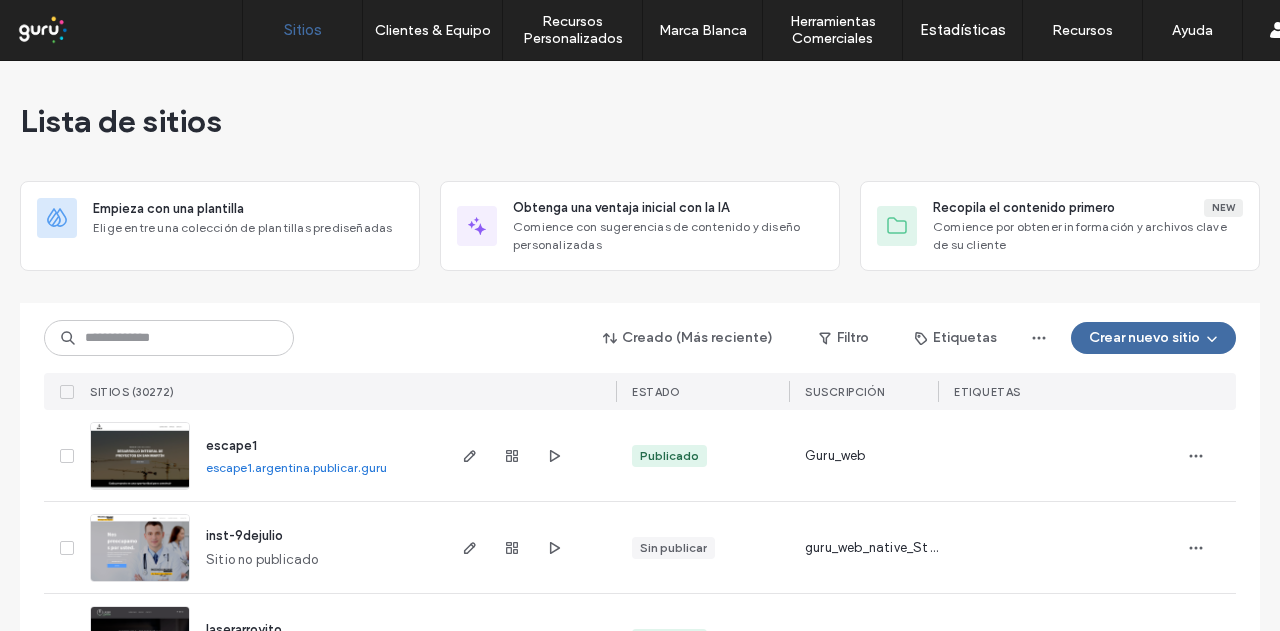 click at bounding box center [169, 338] 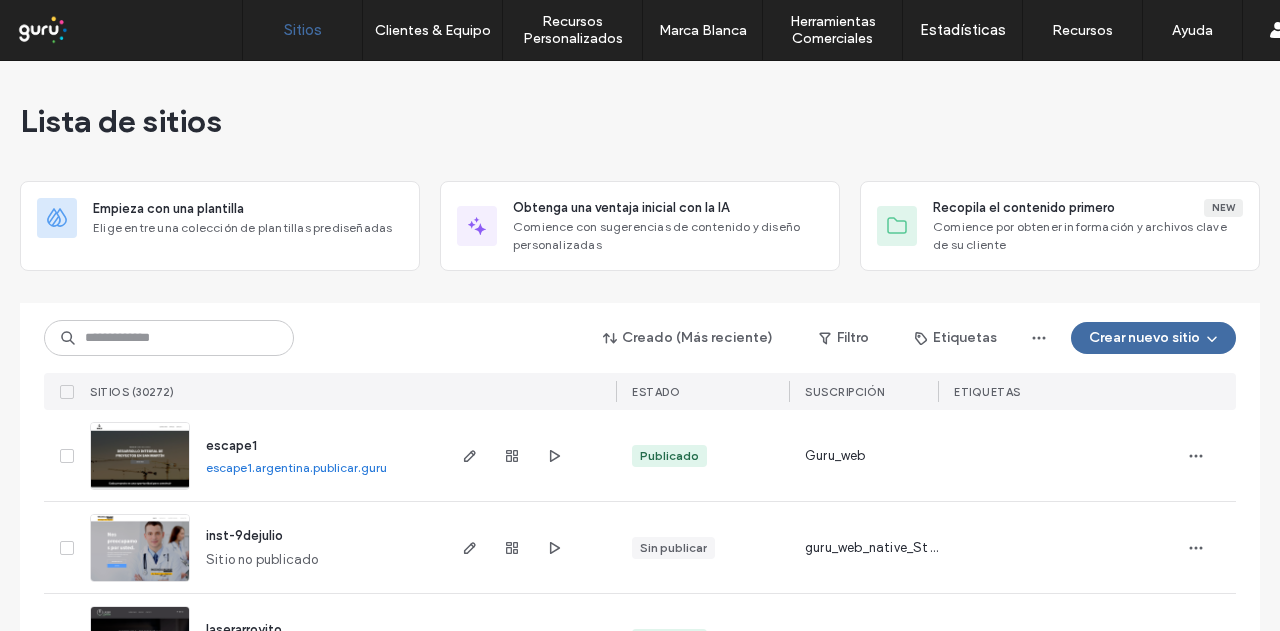 click at bounding box center [169, 338] 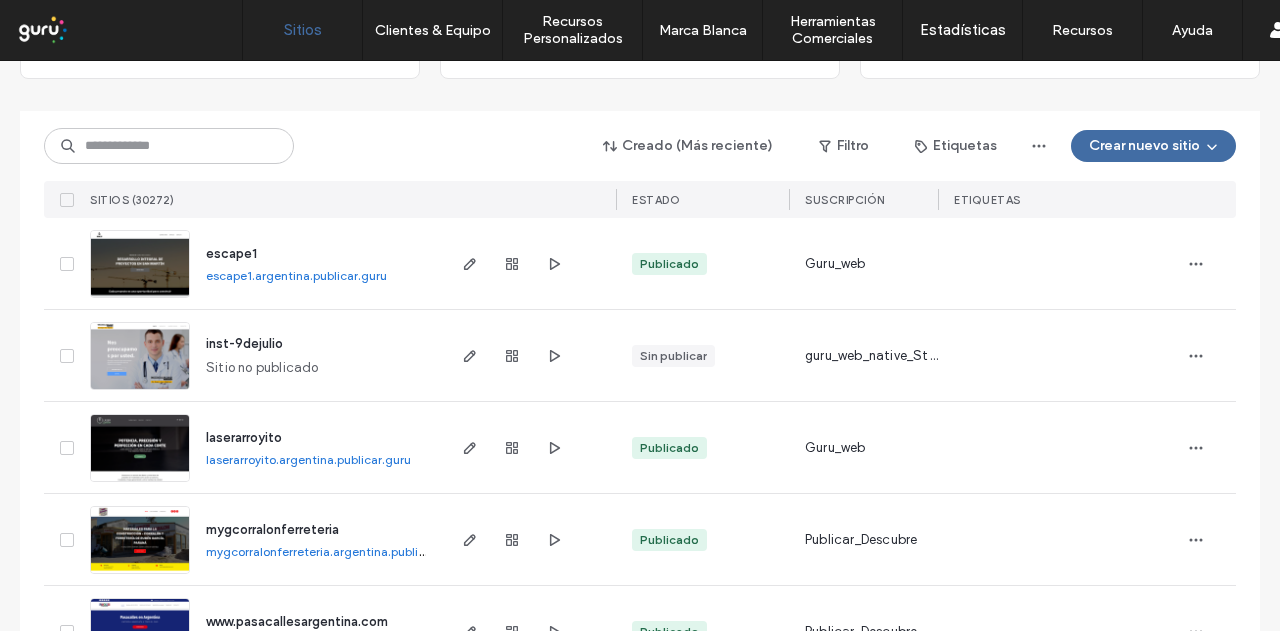 scroll, scrollTop: 200, scrollLeft: 0, axis: vertical 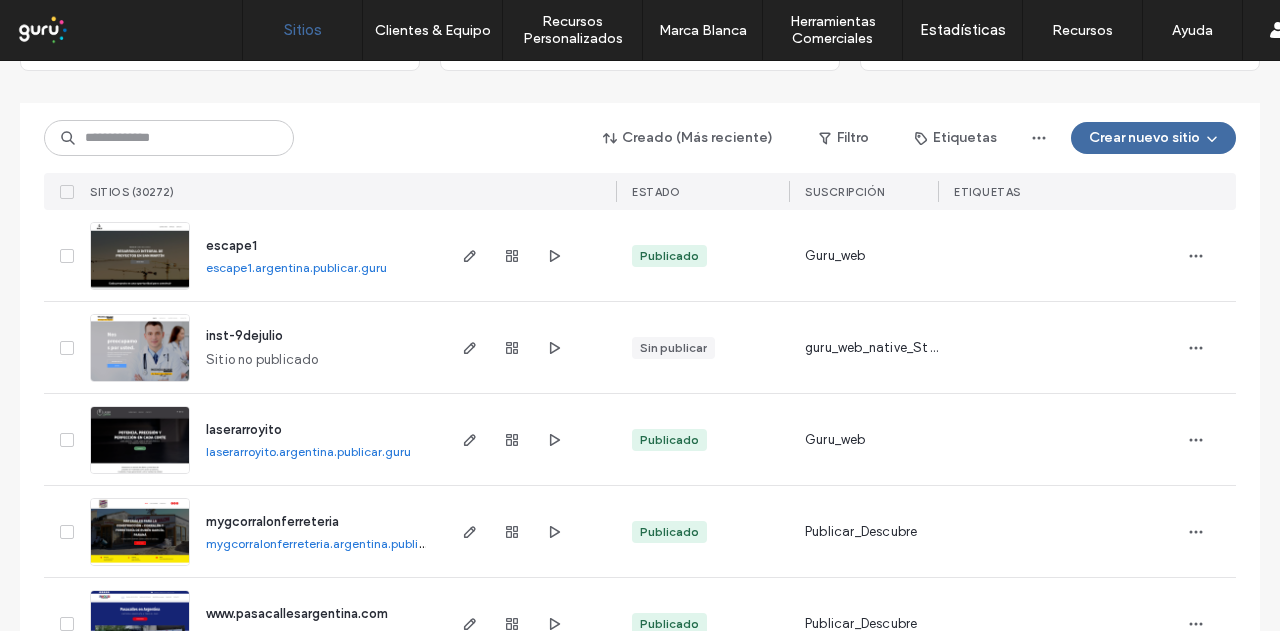 click at bounding box center (169, 138) 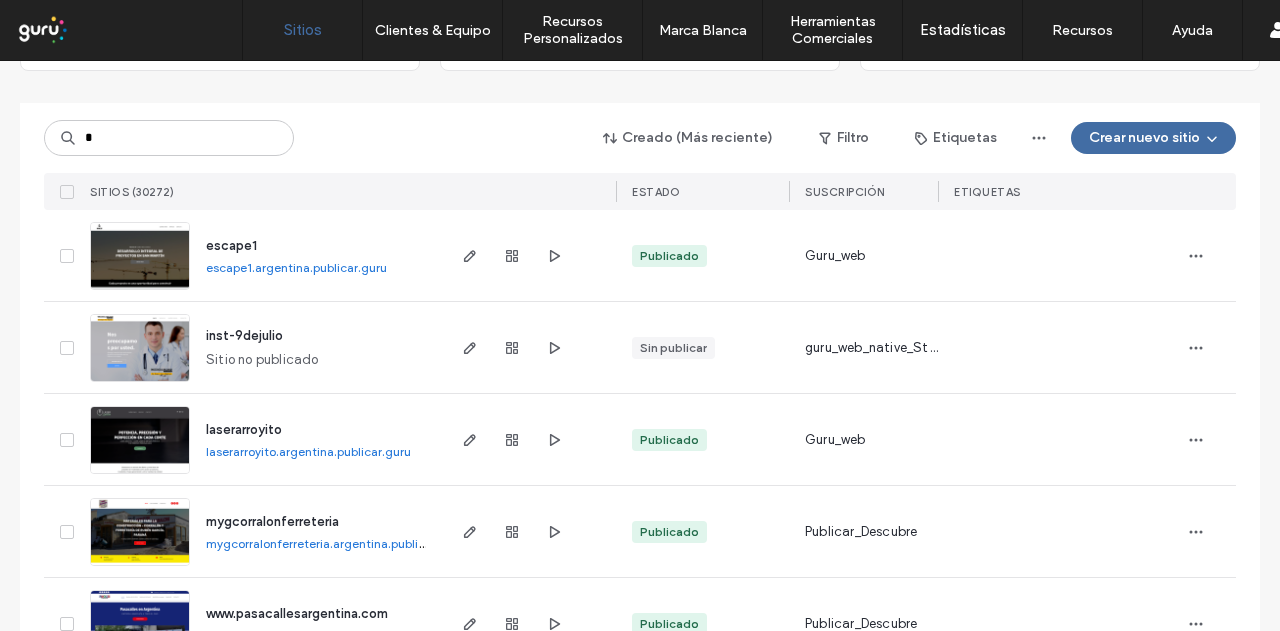 type on "*" 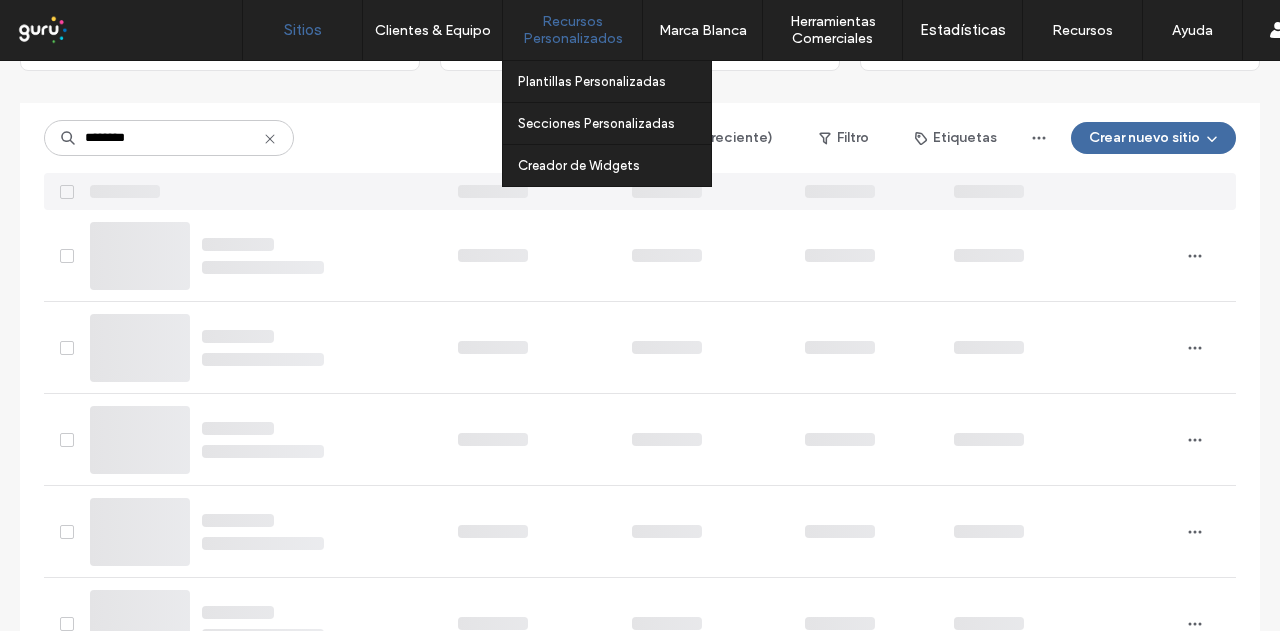 type on "********" 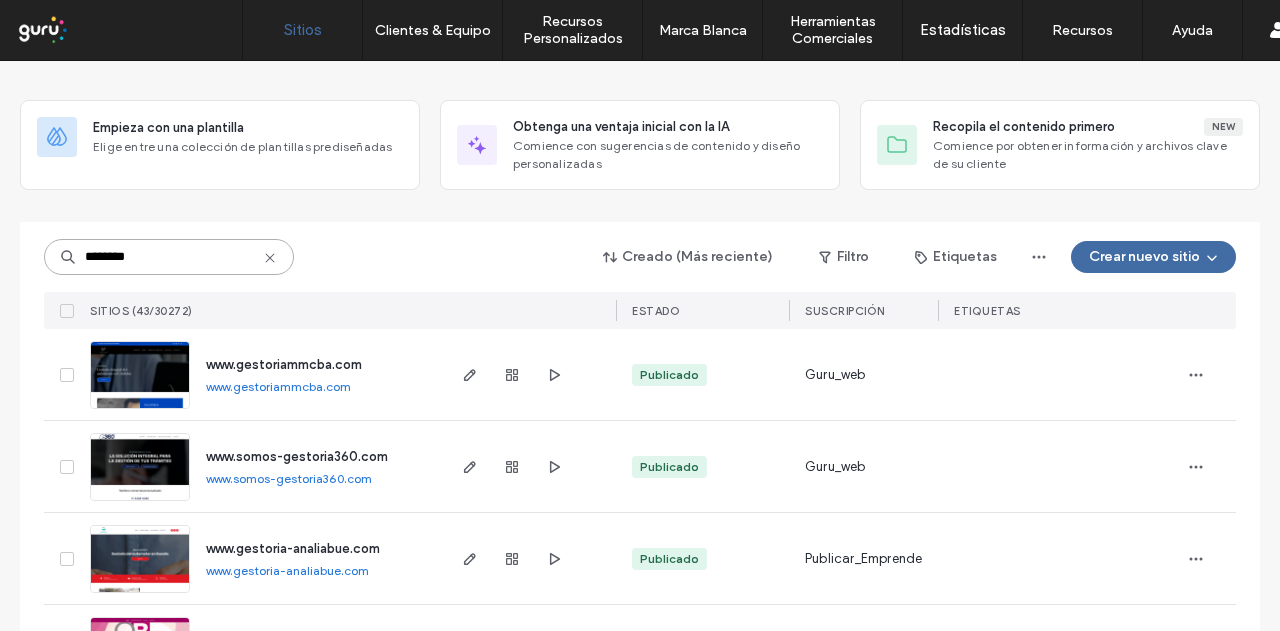 scroll, scrollTop: 0, scrollLeft: 0, axis: both 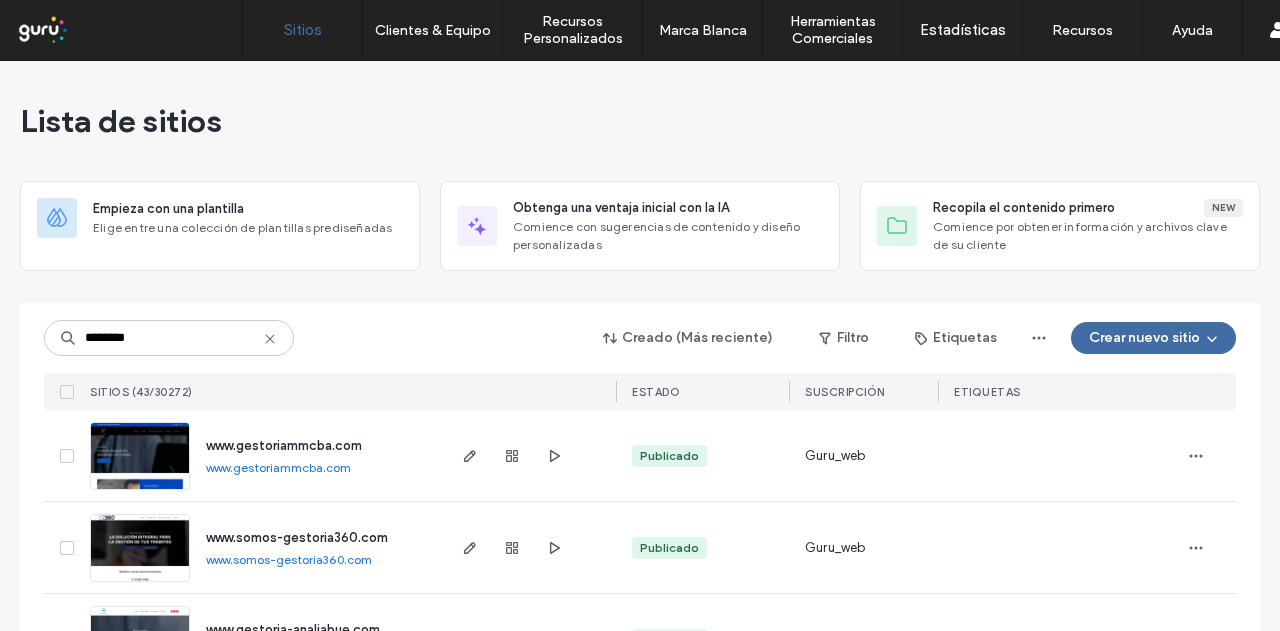 click on "www.gestoriammcba.com" at bounding box center [278, 467] 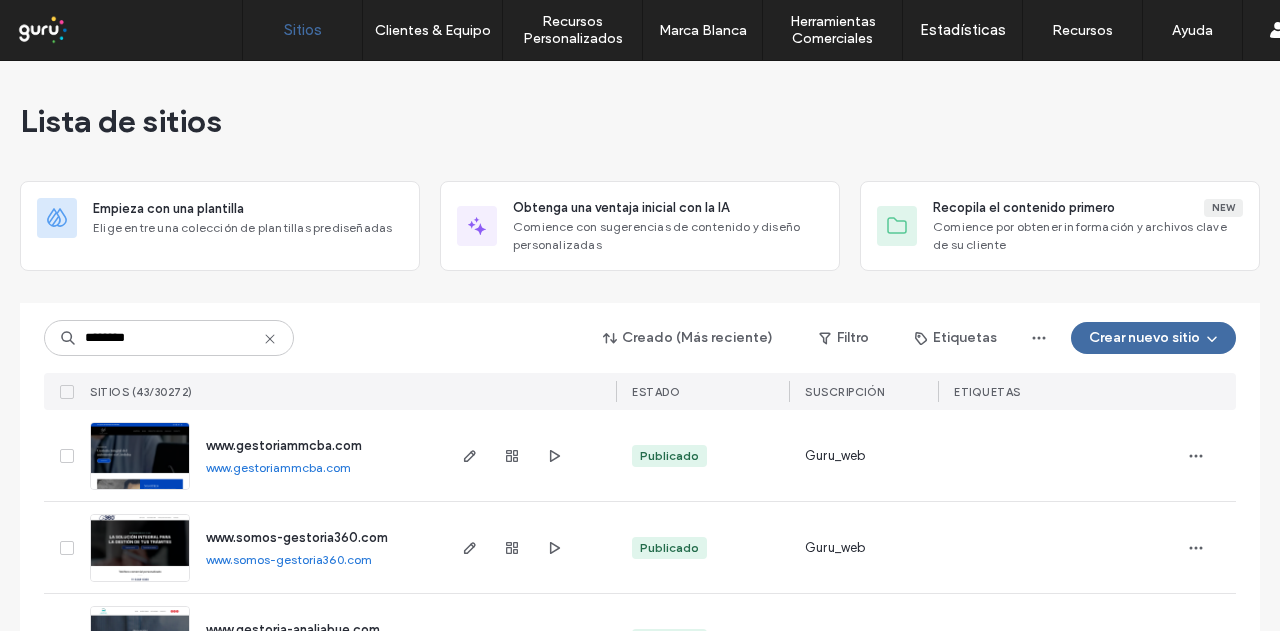 click 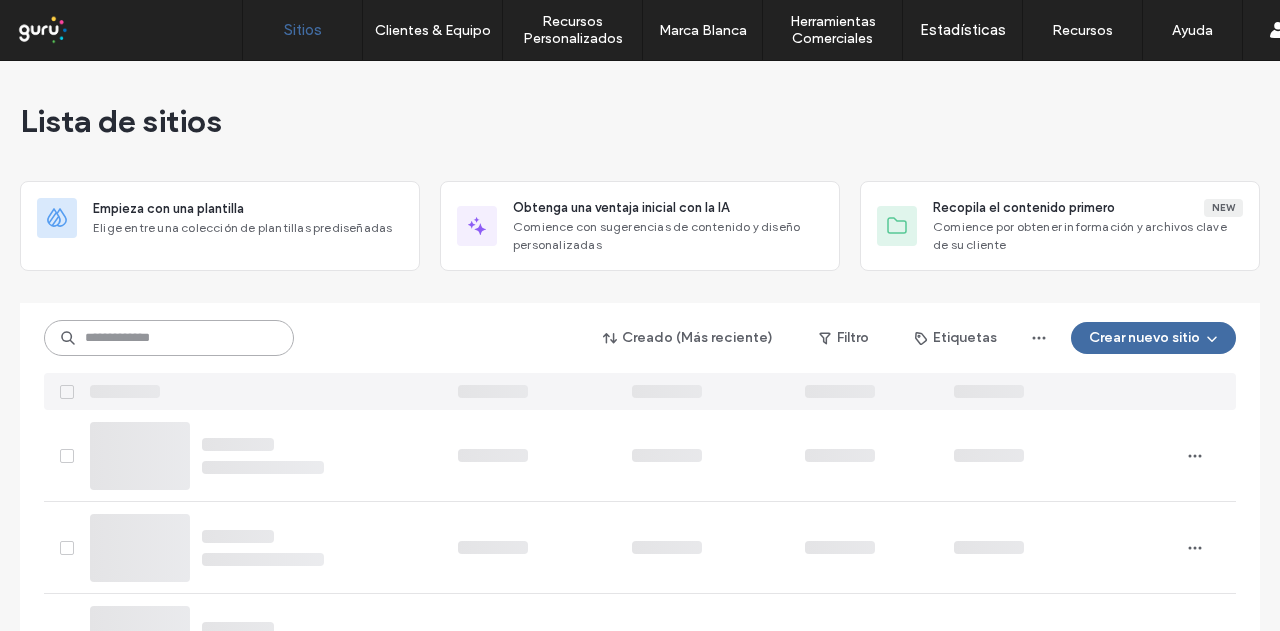click at bounding box center (169, 338) 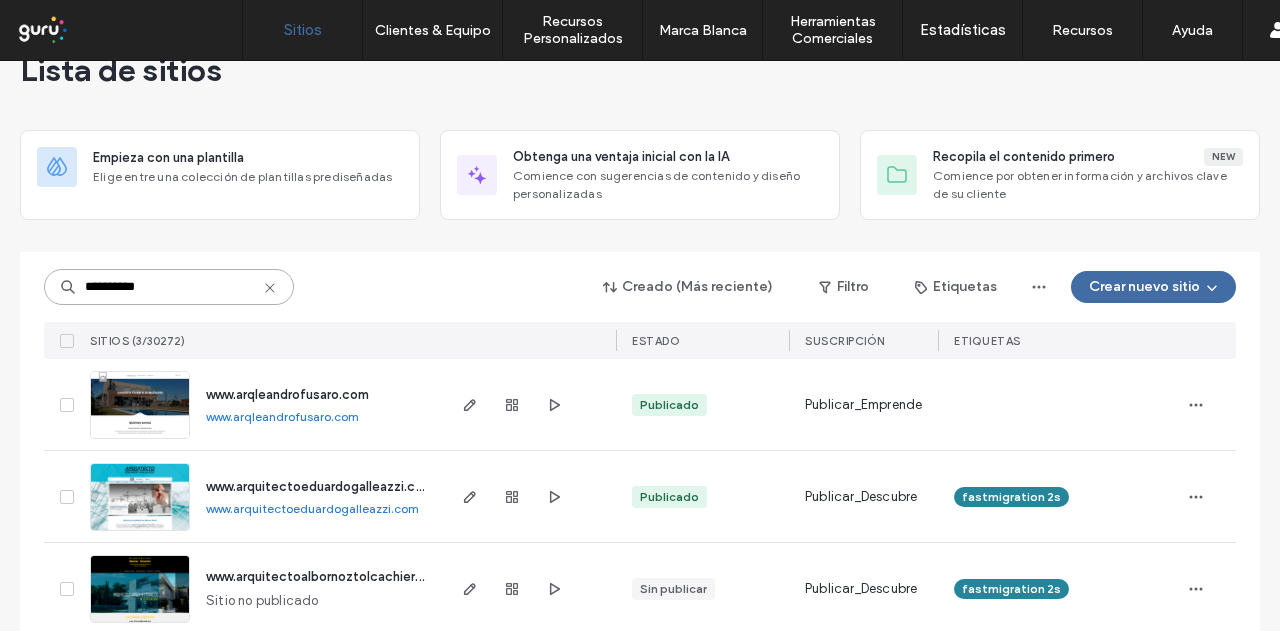 scroll, scrollTop: 78, scrollLeft: 0, axis: vertical 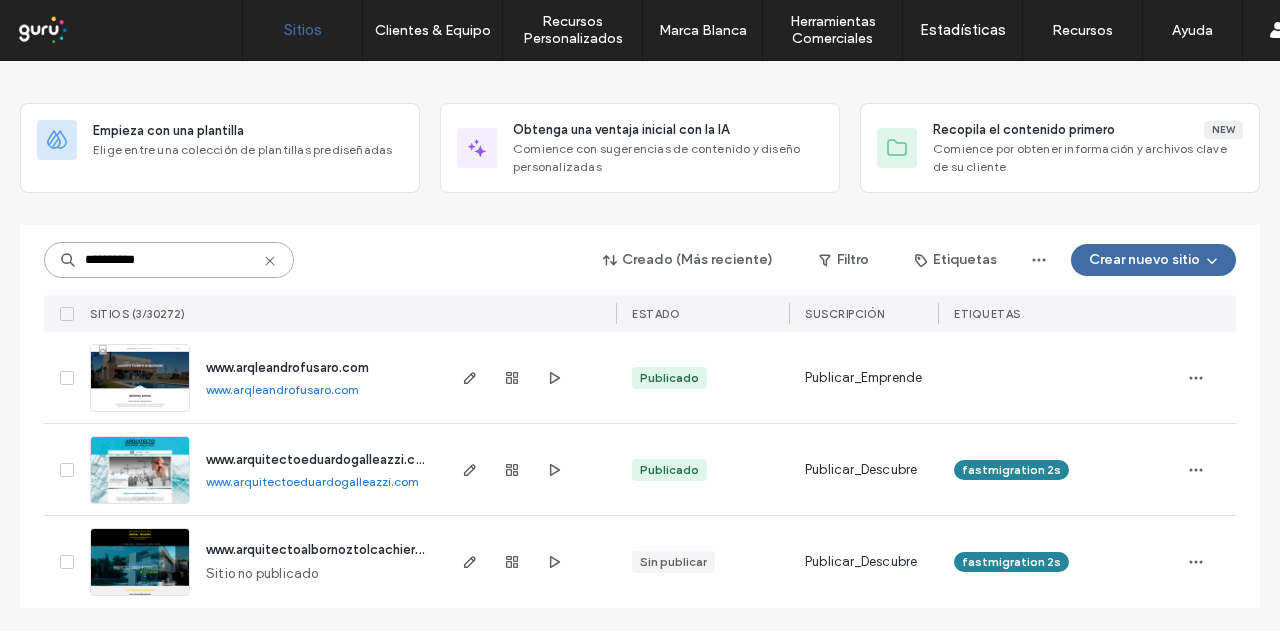 type on "**********" 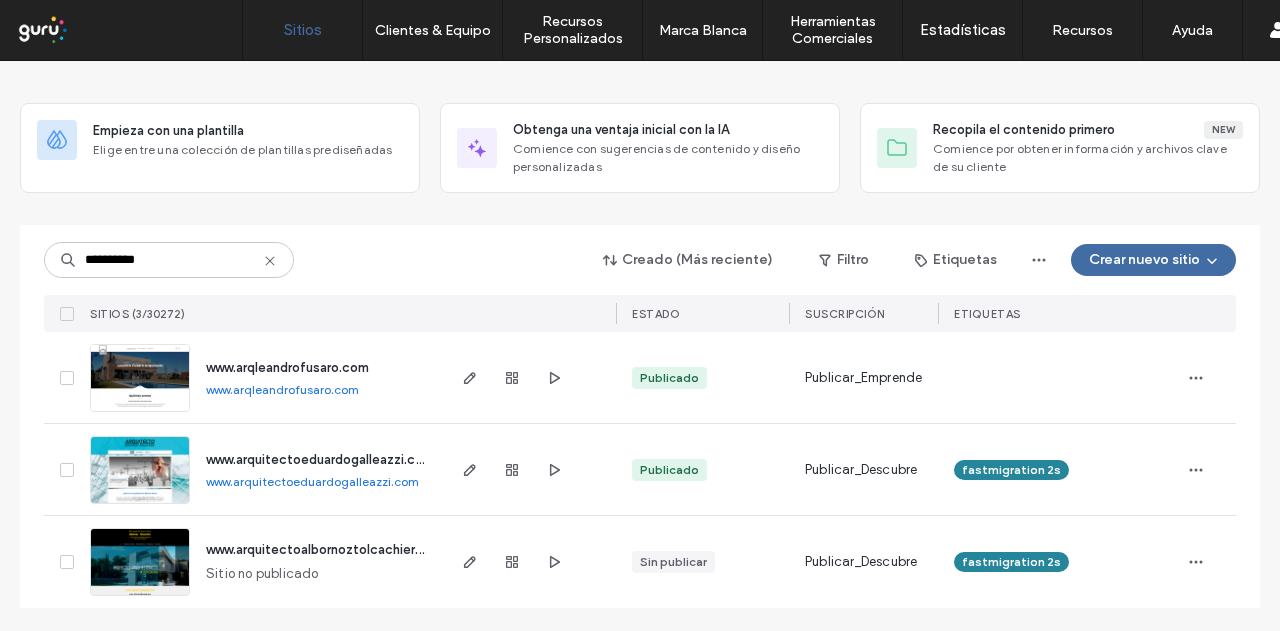 click 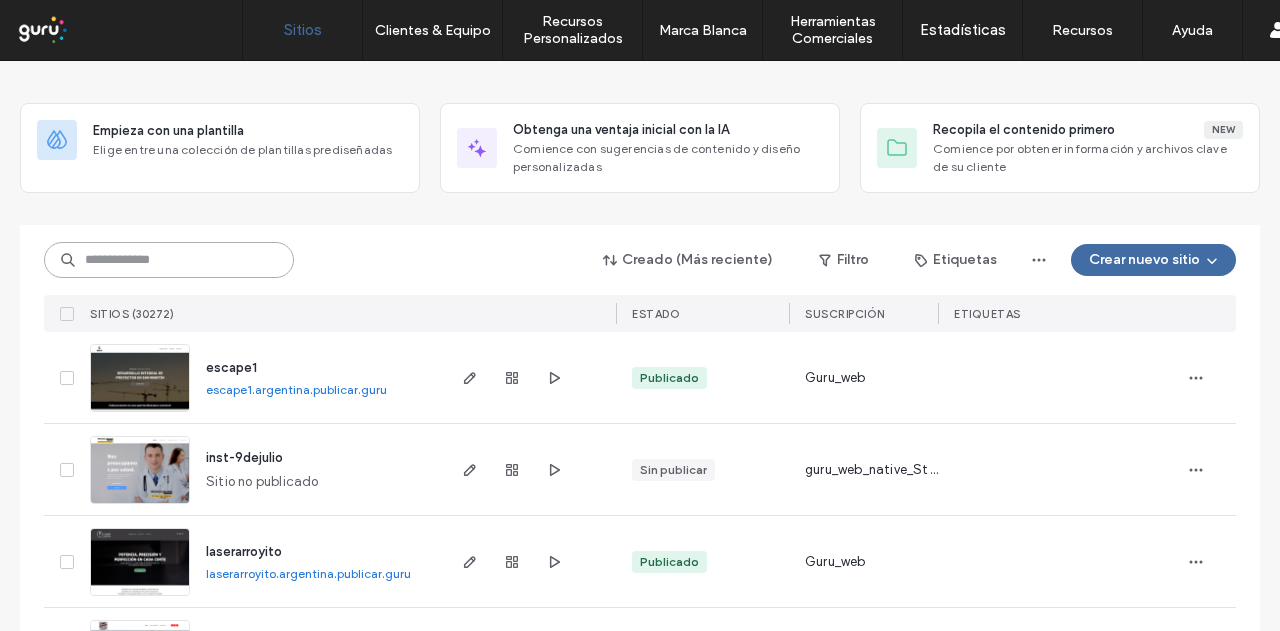 click at bounding box center (169, 260) 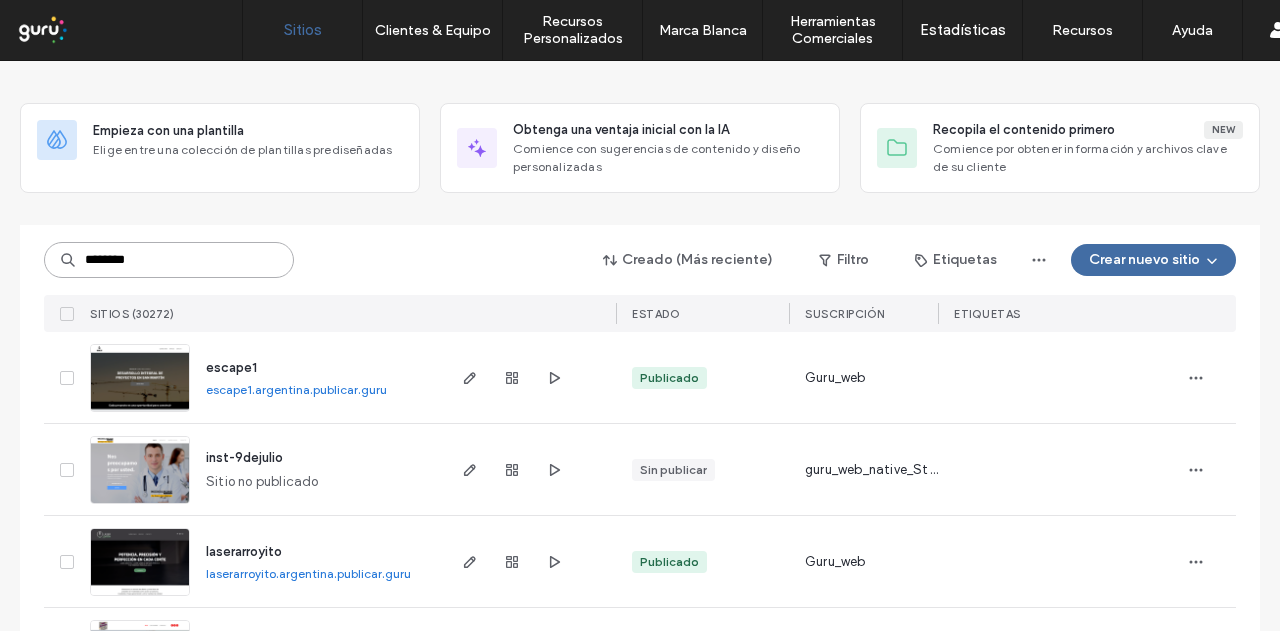 type on "********" 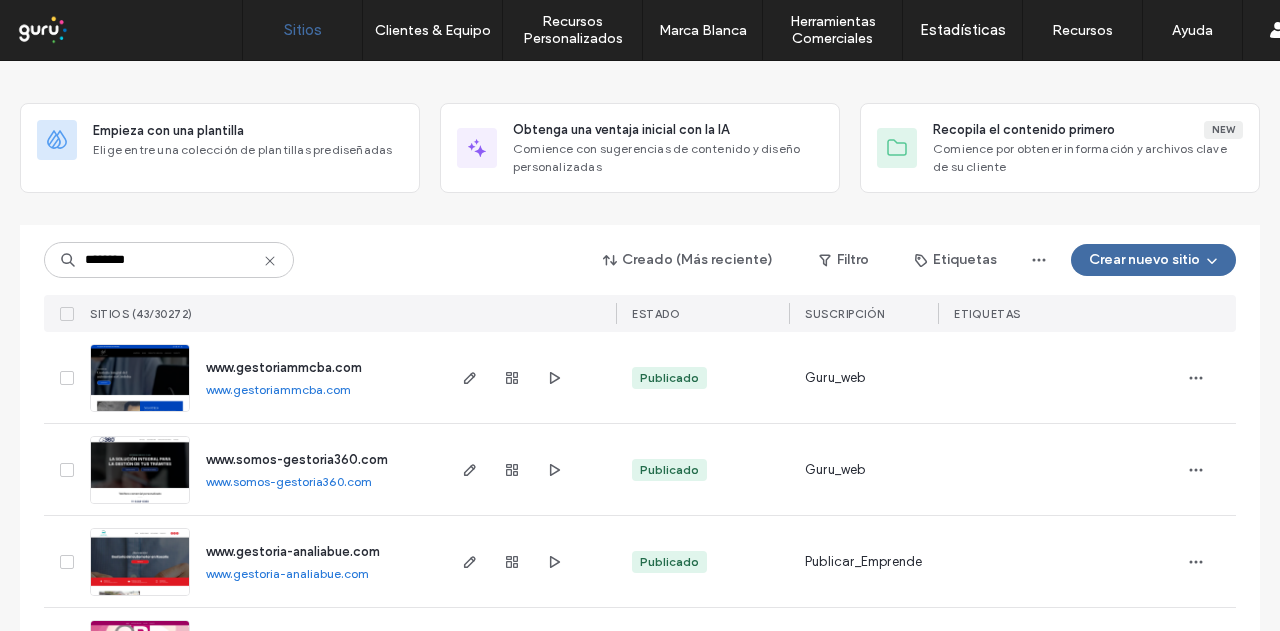 click on "www.gestoria-analiabue.com" at bounding box center (287, 573) 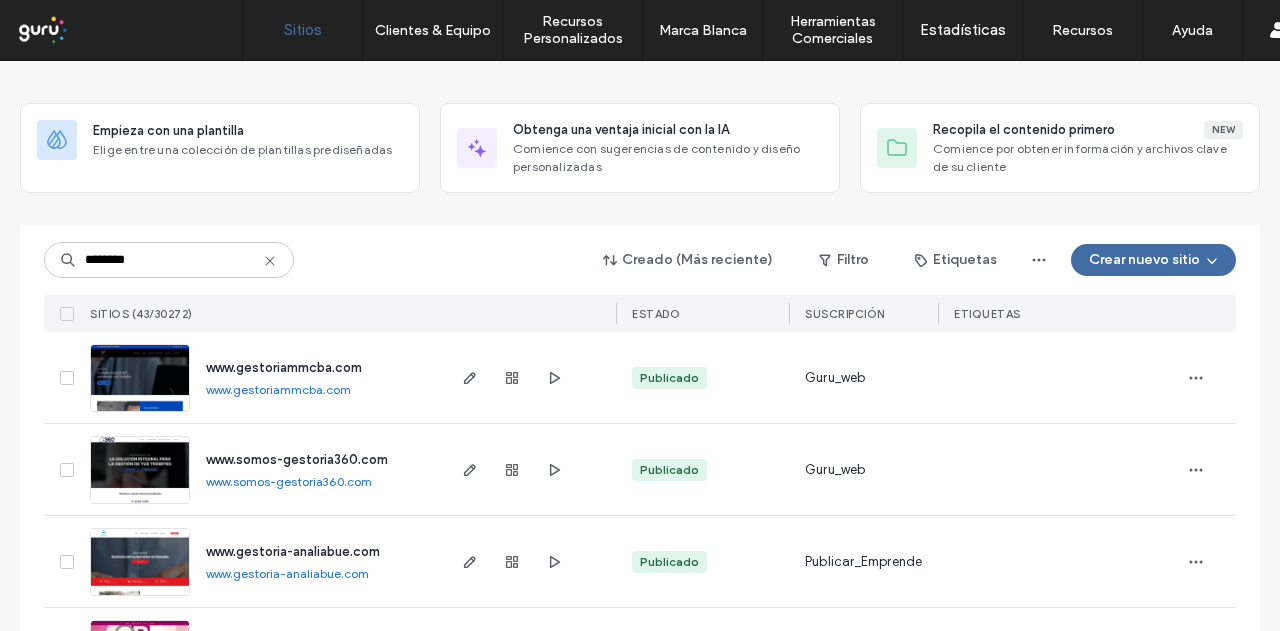 scroll, scrollTop: 278, scrollLeft: 0, axis: vertical 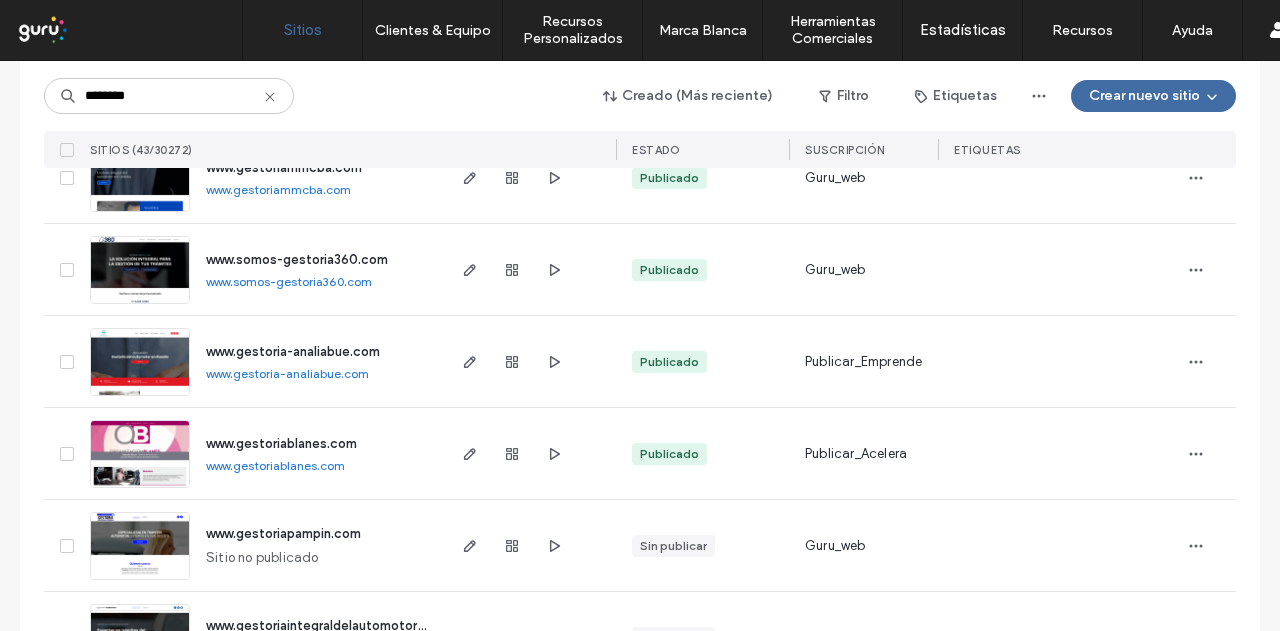 click on "www.gestoriablanes.com" at bounding box center (275, 465) 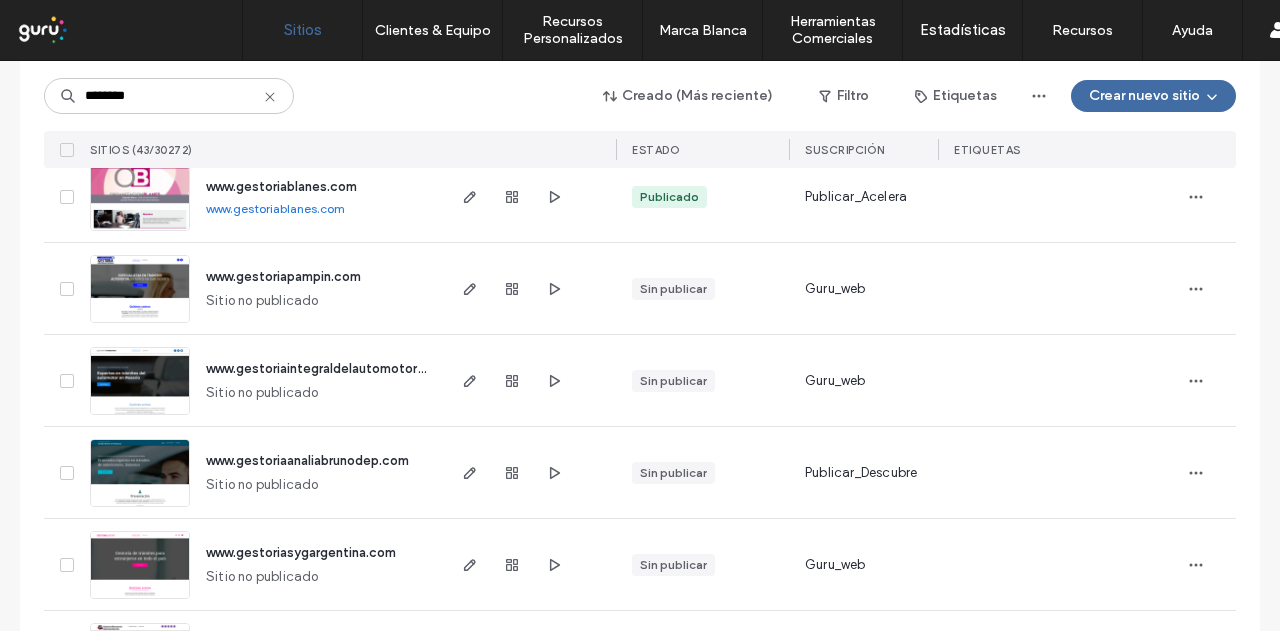 scroll, scrollTop: 578, scrollLeft: 0, axis: vertical 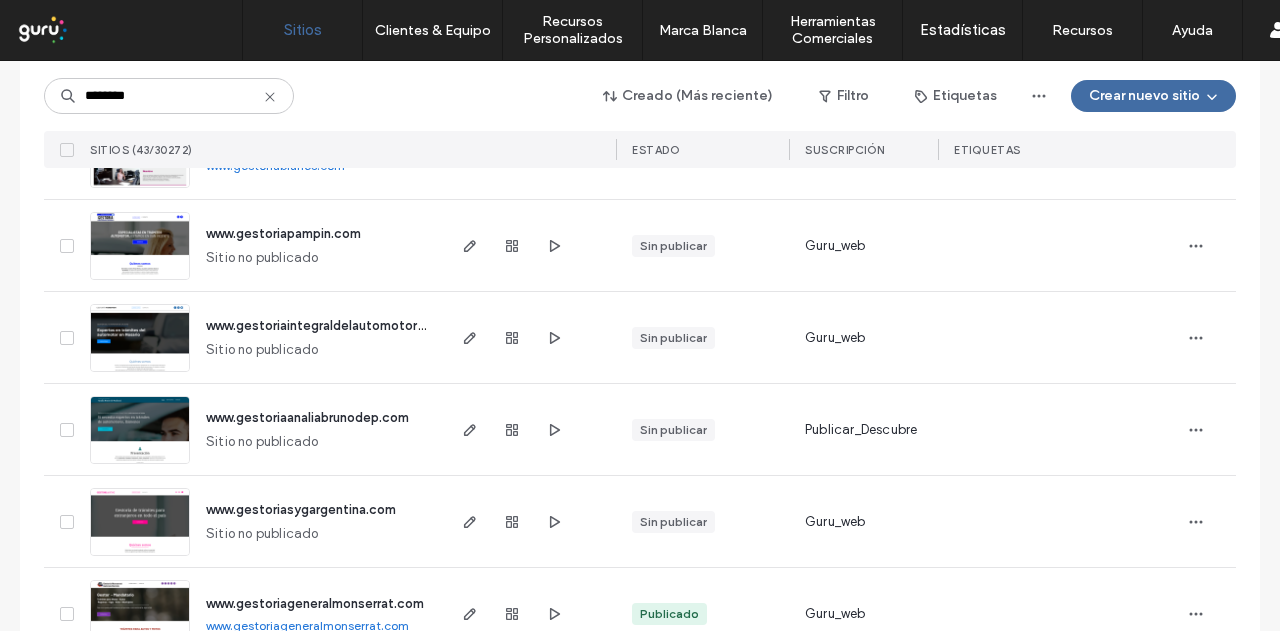 click on "www.gestoriaanaliabrunodep.com" at bounding box center (307, 417) 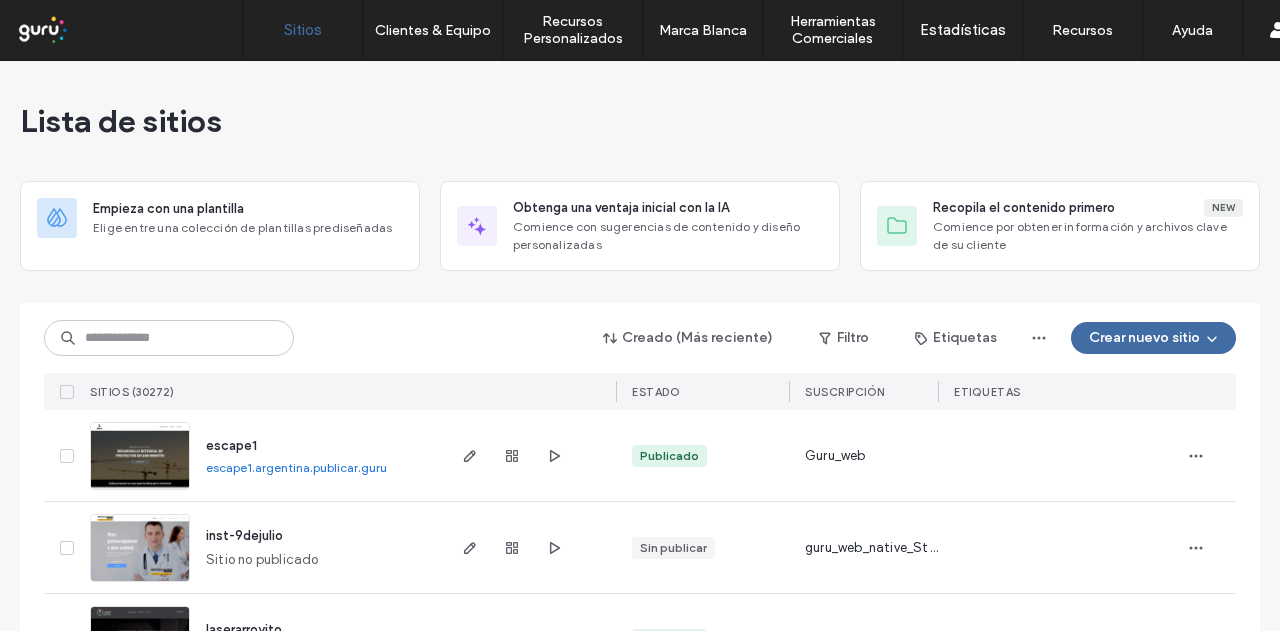 scroll, scrollTop: 0, scrollLeft: 0, axis: both 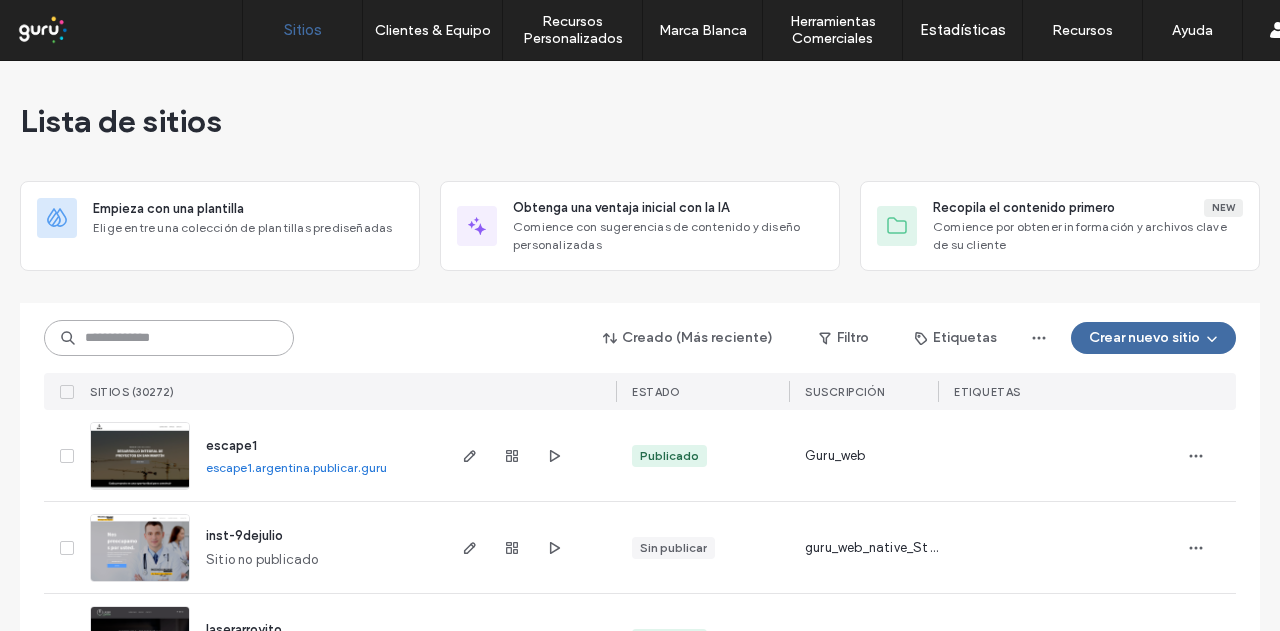 click at bounding box center (169, 338) 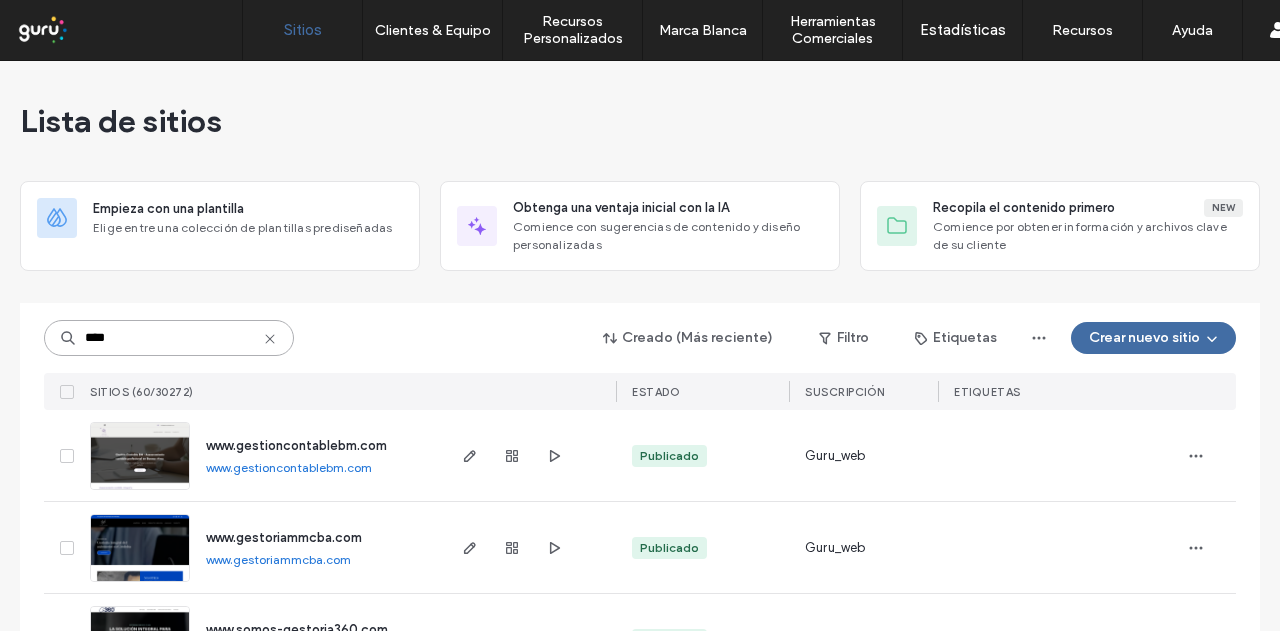 type on "****" 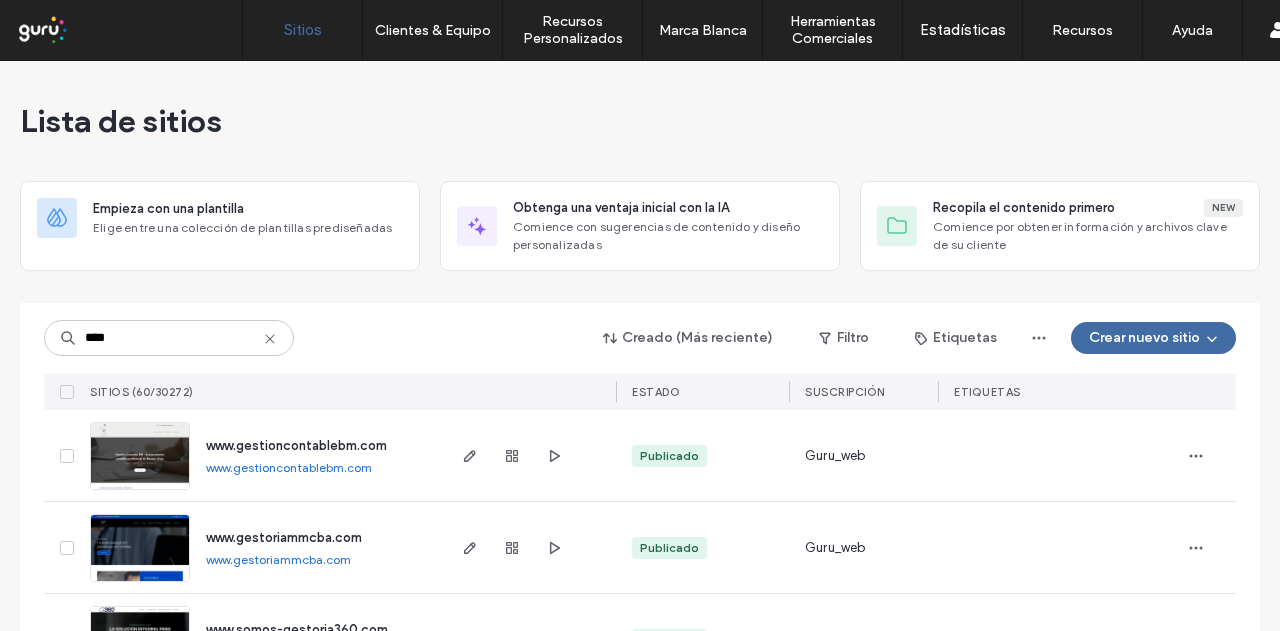 click on "www.gestioncontablebm.com" at bounding box center [289, 467] 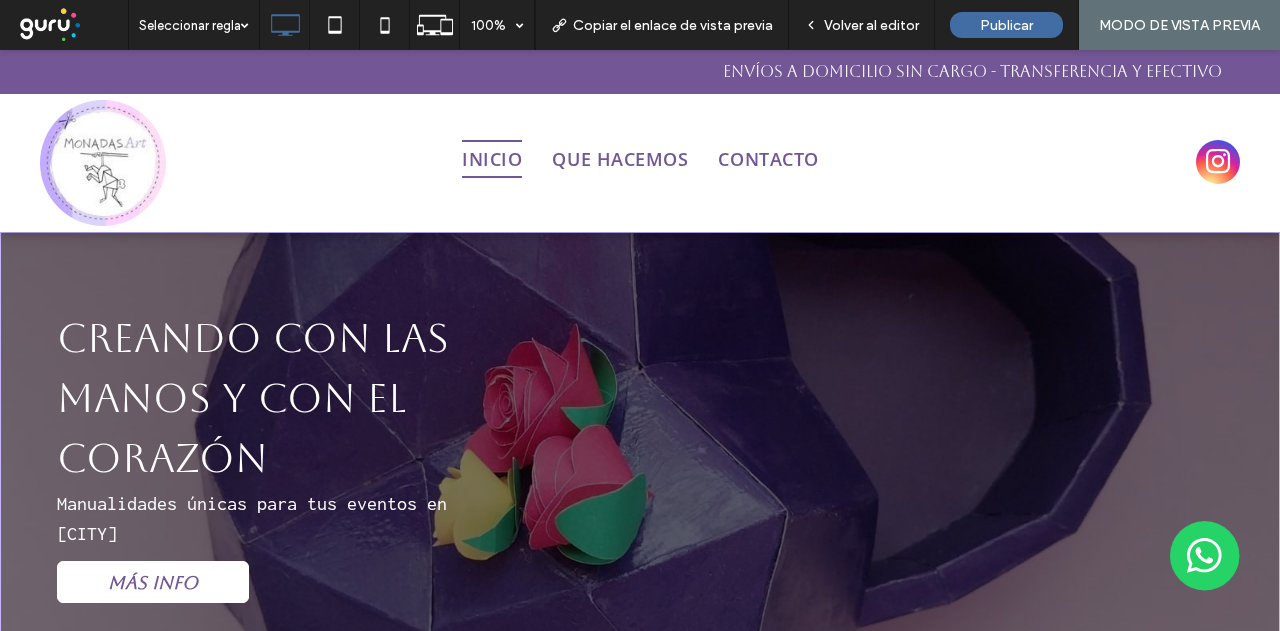 scroll, scrollTop: 0, scrollLeft: 0, axis: both 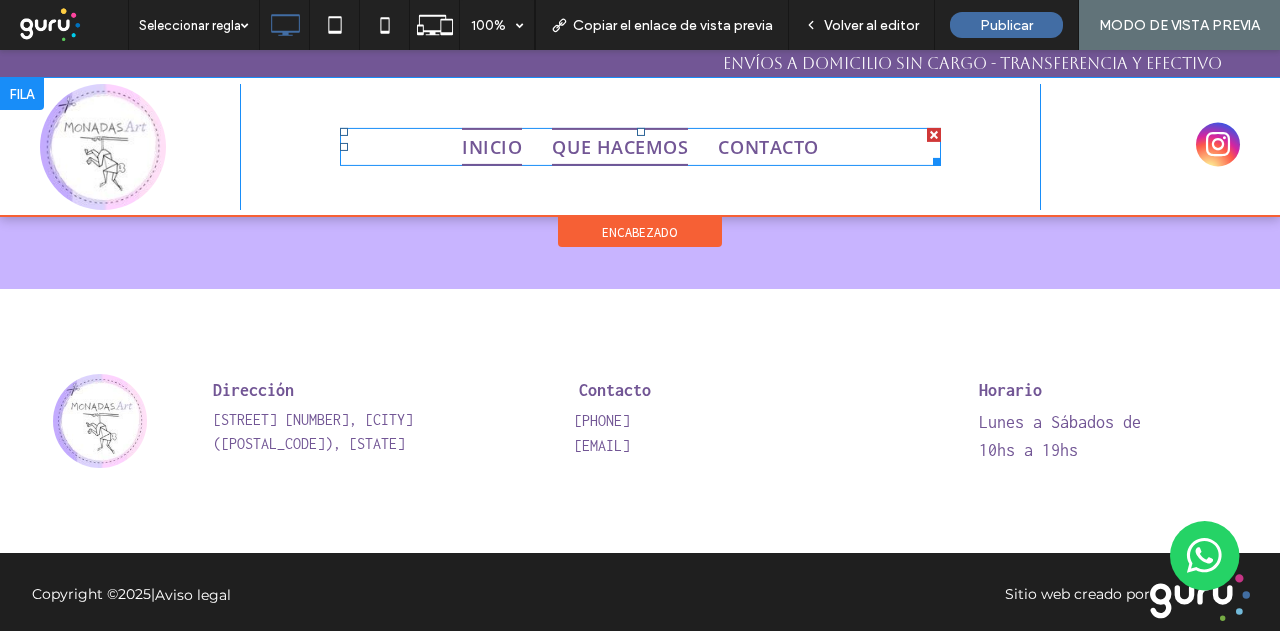 click on "QUE HACEMOS" at bounding box center (620, 147) 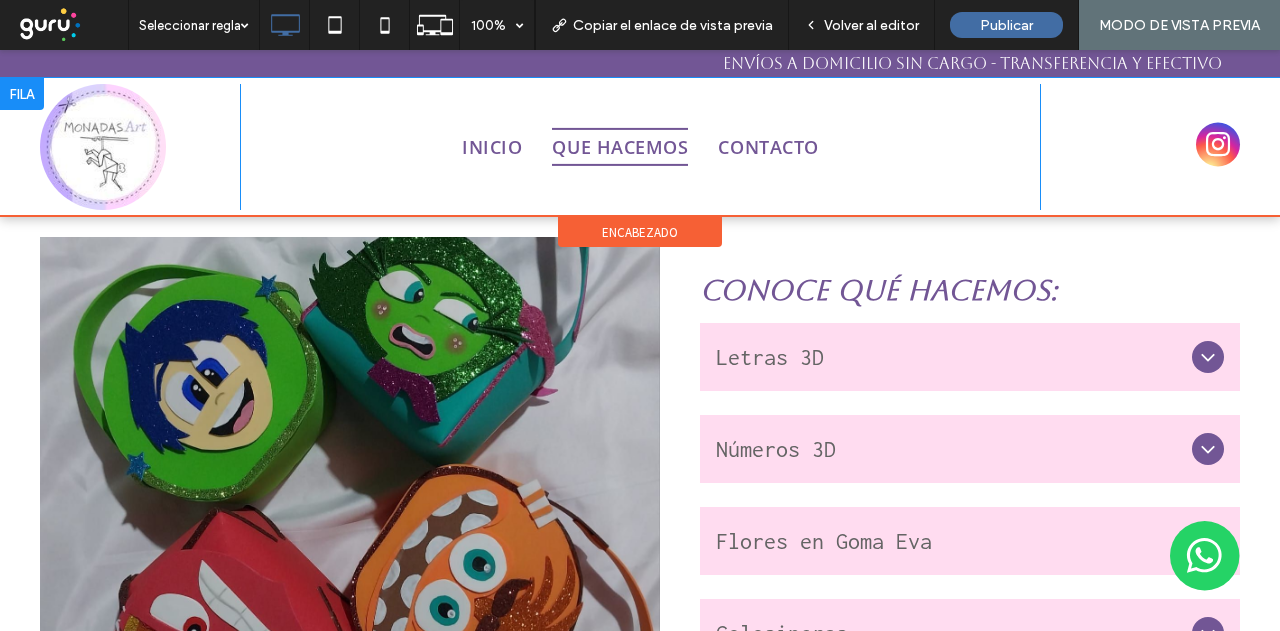 scroll, scrollTop: 1026, scrollLeft: 0, axis: vertical 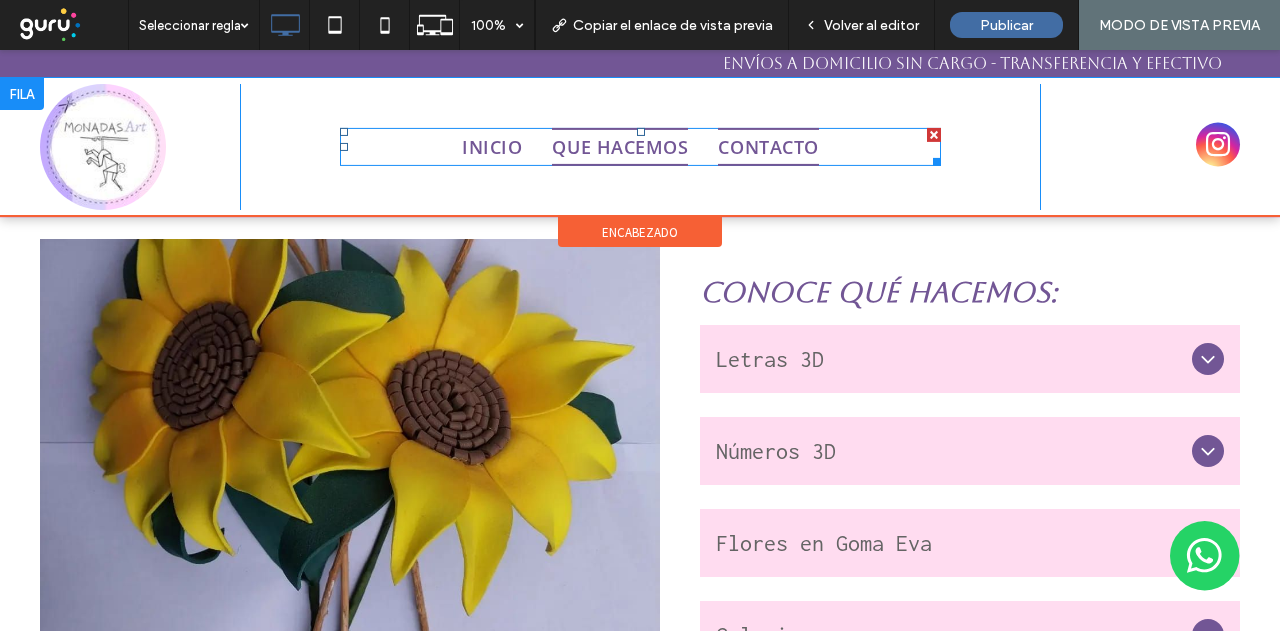 click on "CONTACTO" at bounding box center [768, 147] 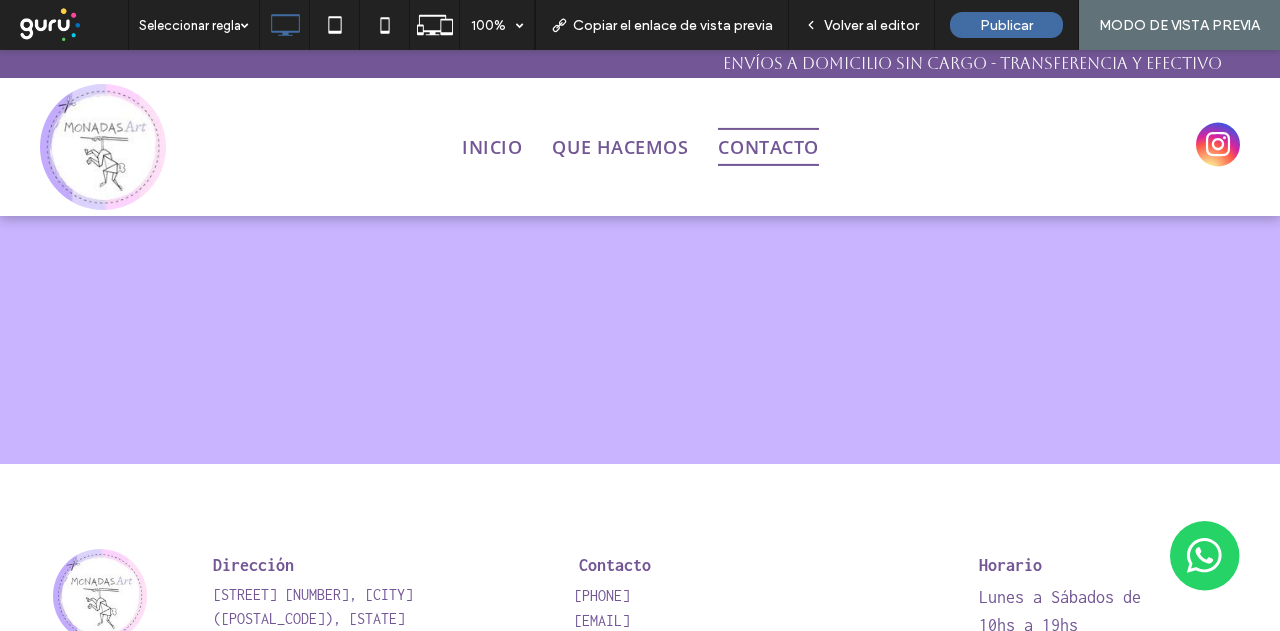 scroll, scrollTop: 1500, scrollLeft: 0, axis: vertical 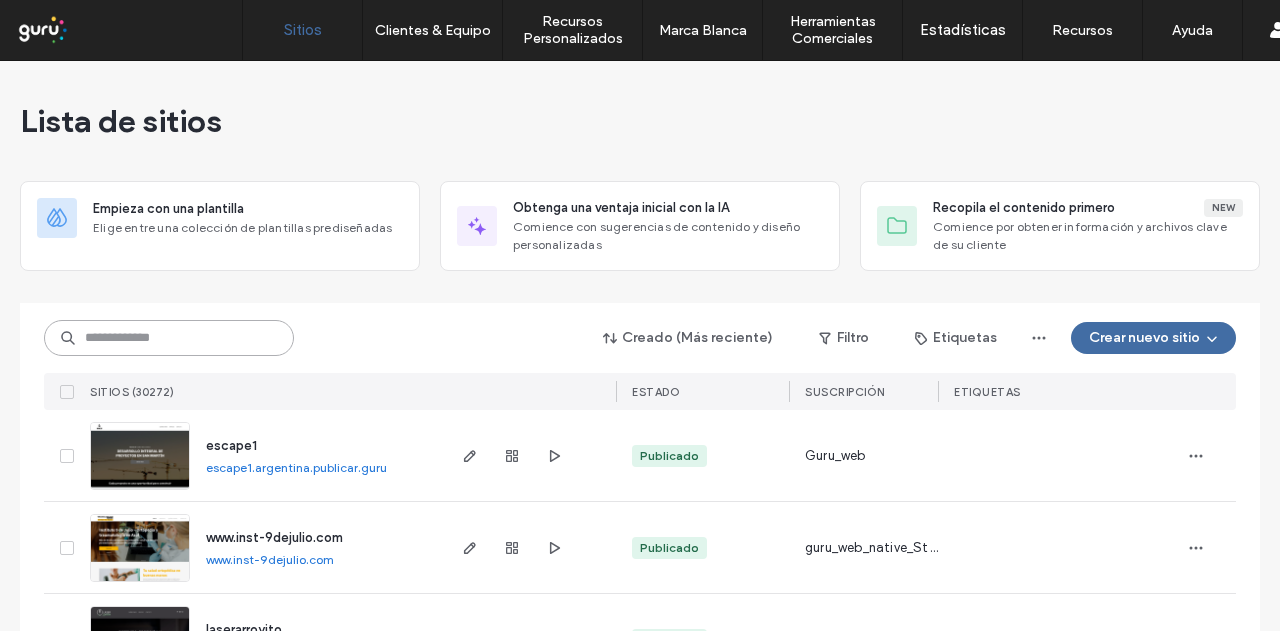 click at bounding box center (169, 338) 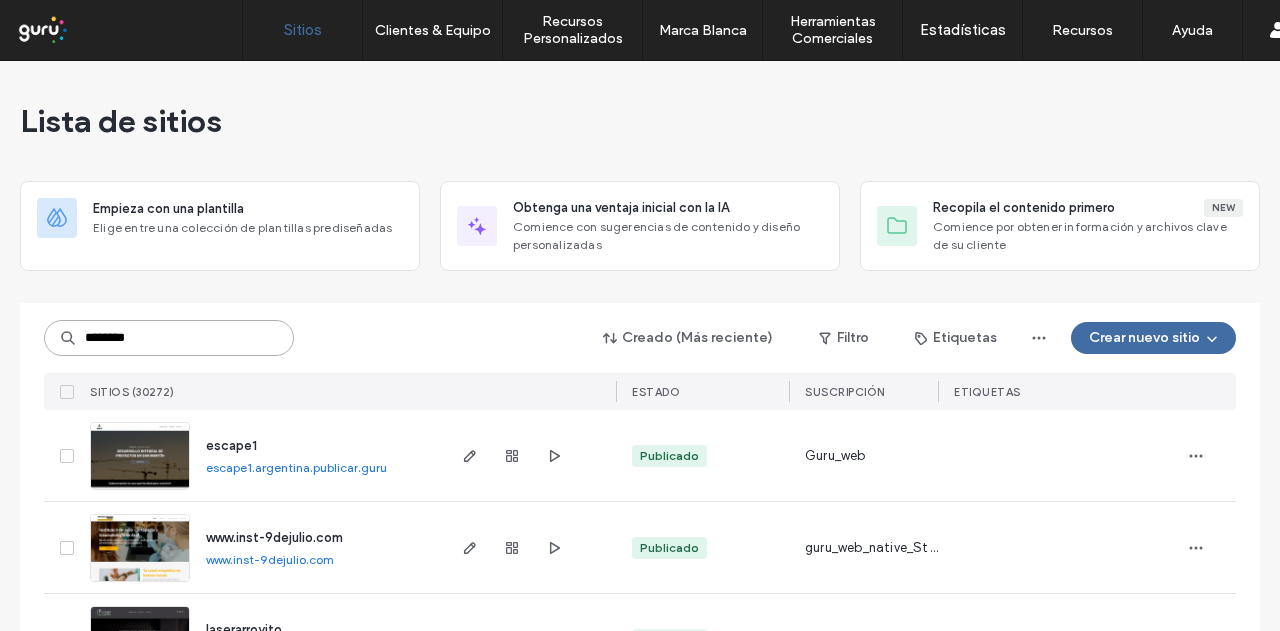 type on "********" 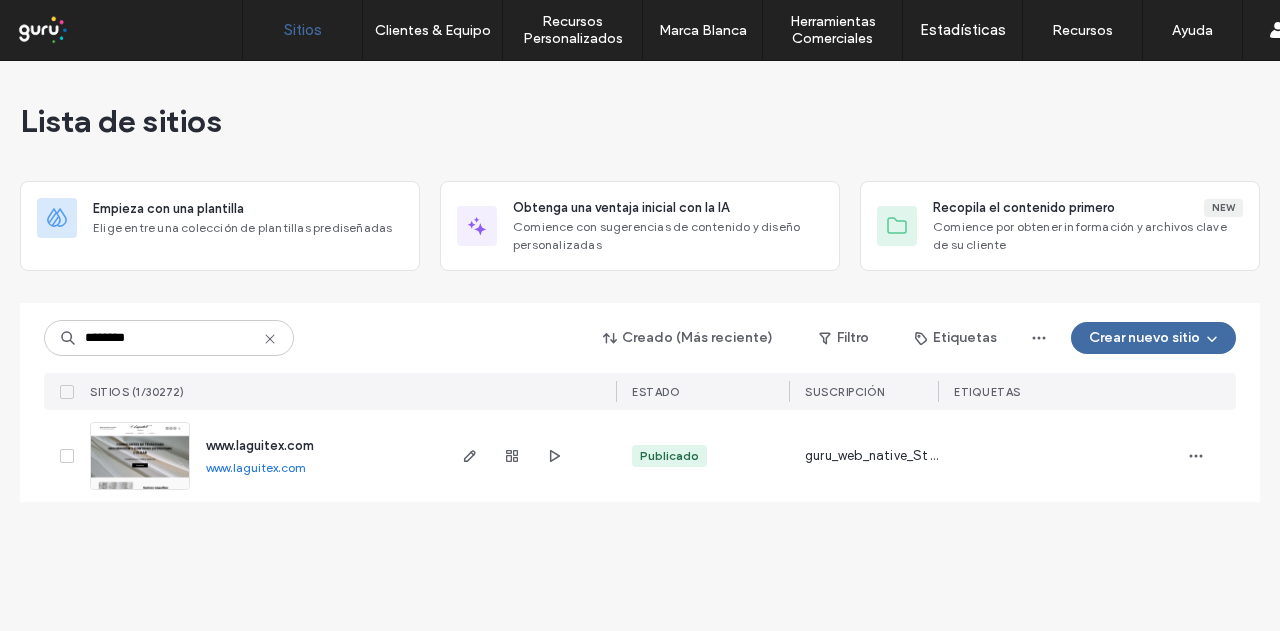click on "www.laguitex.com" at bounding box center (256, 467) 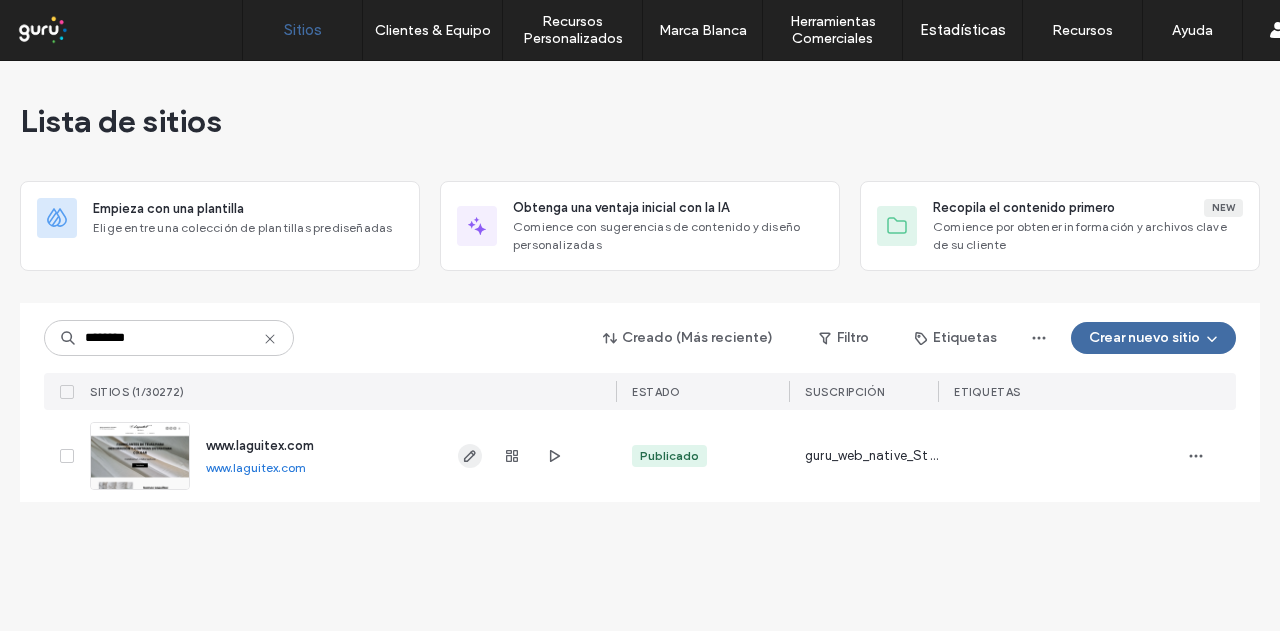 click 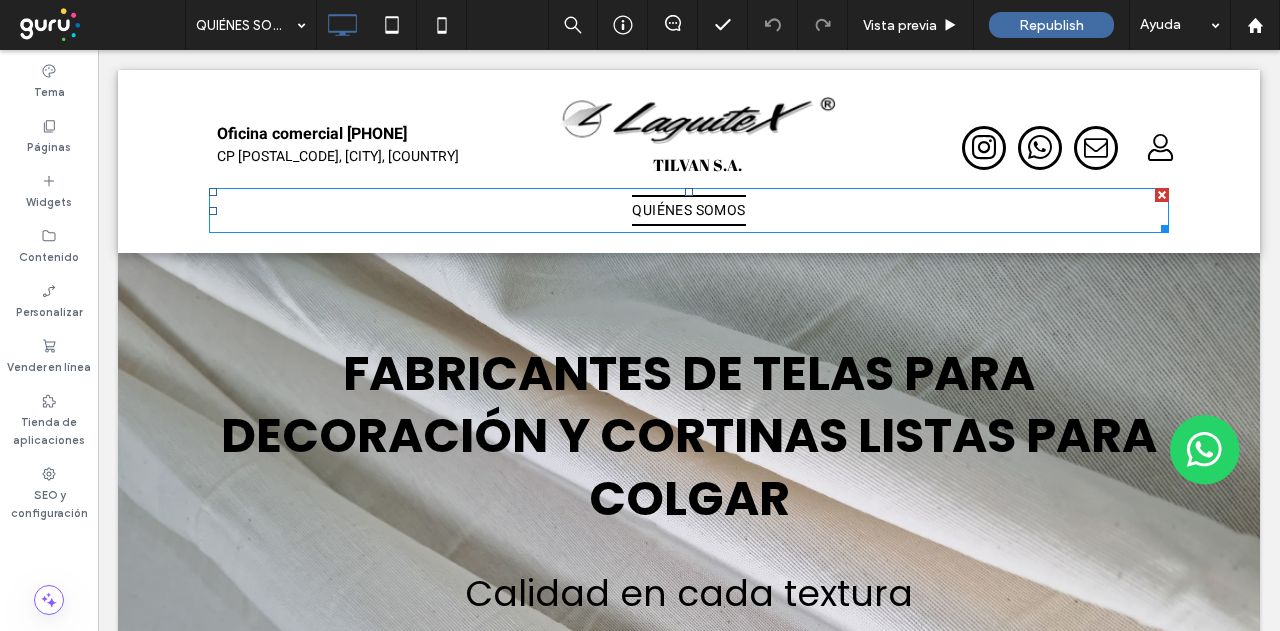 scroll, scrollTop: 0, scrollLeft: 0, axis: both 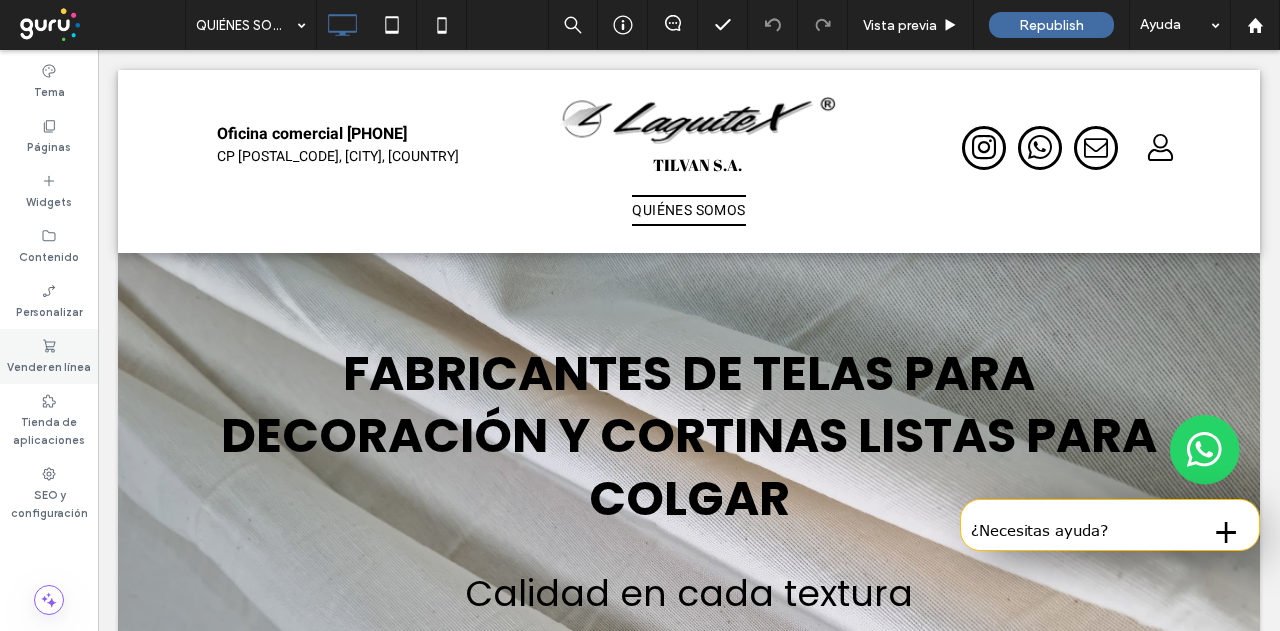 click 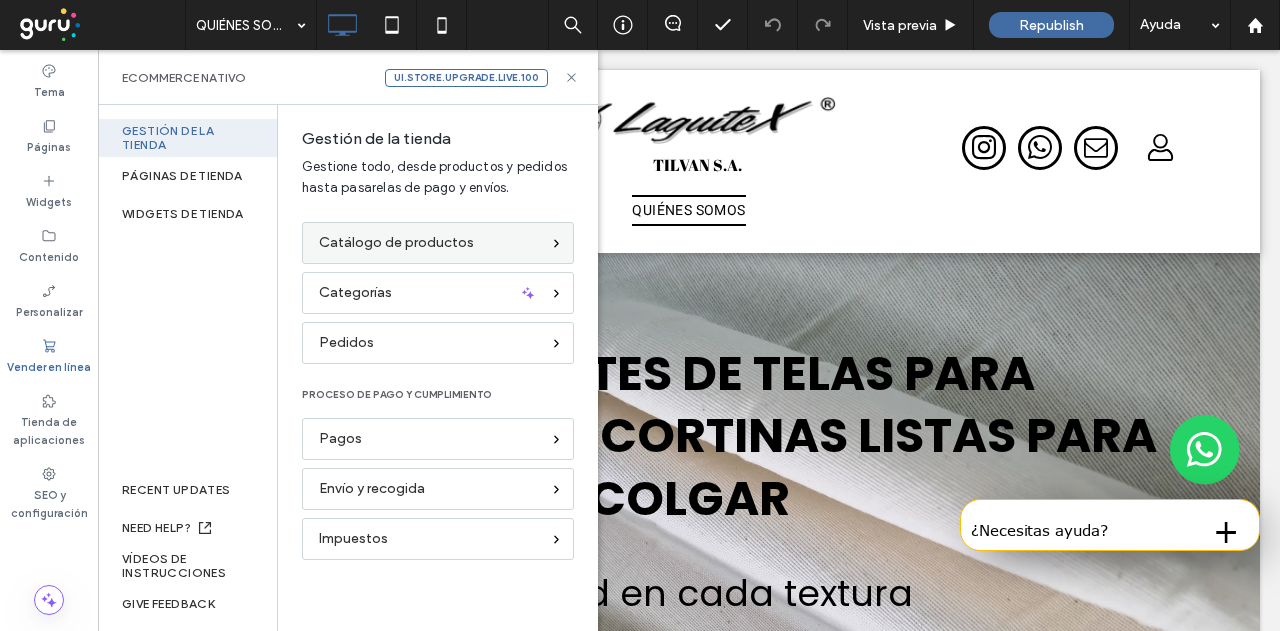 click on "Catálogo de productos" at bounding box center [396, 243] 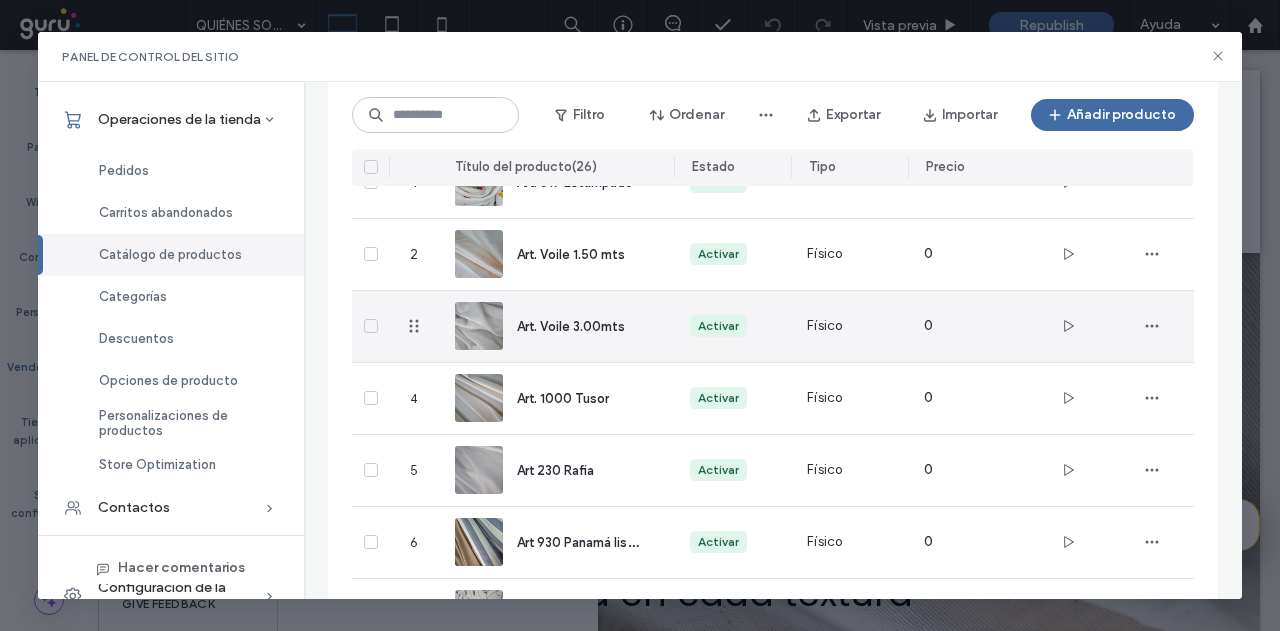 scroll, scrollTop: 100, scrollLeft: 0, axis: vertical 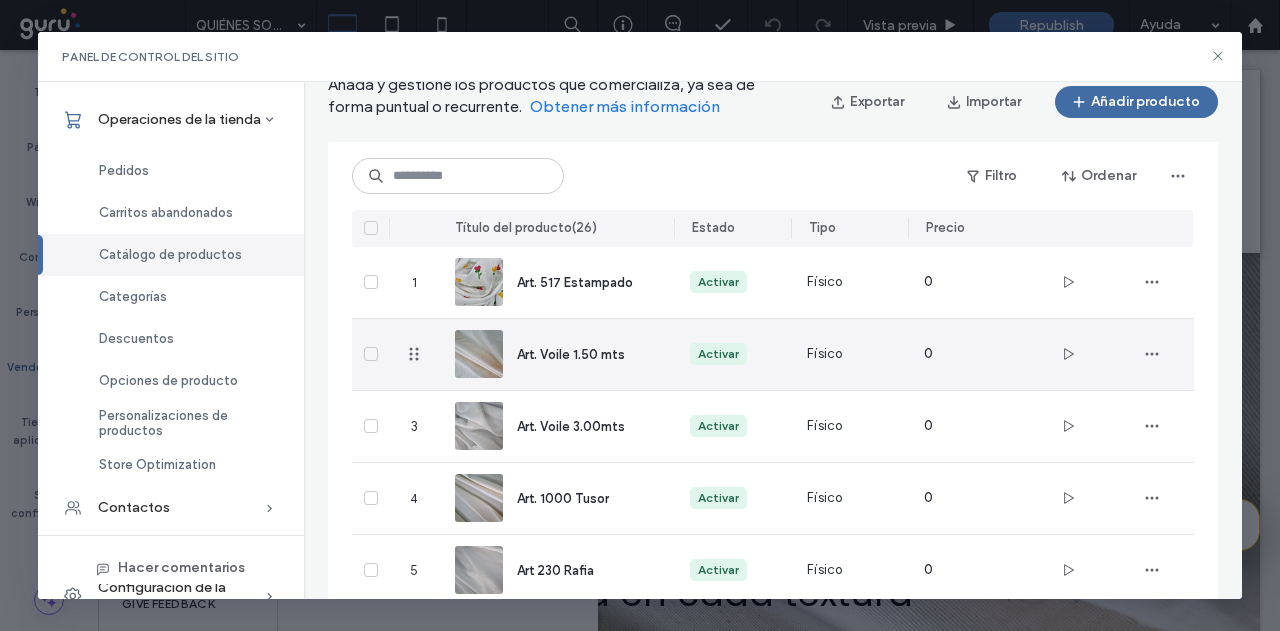 click on "Art.  Voile 1.50 mts" at bounding box center (571, 354) 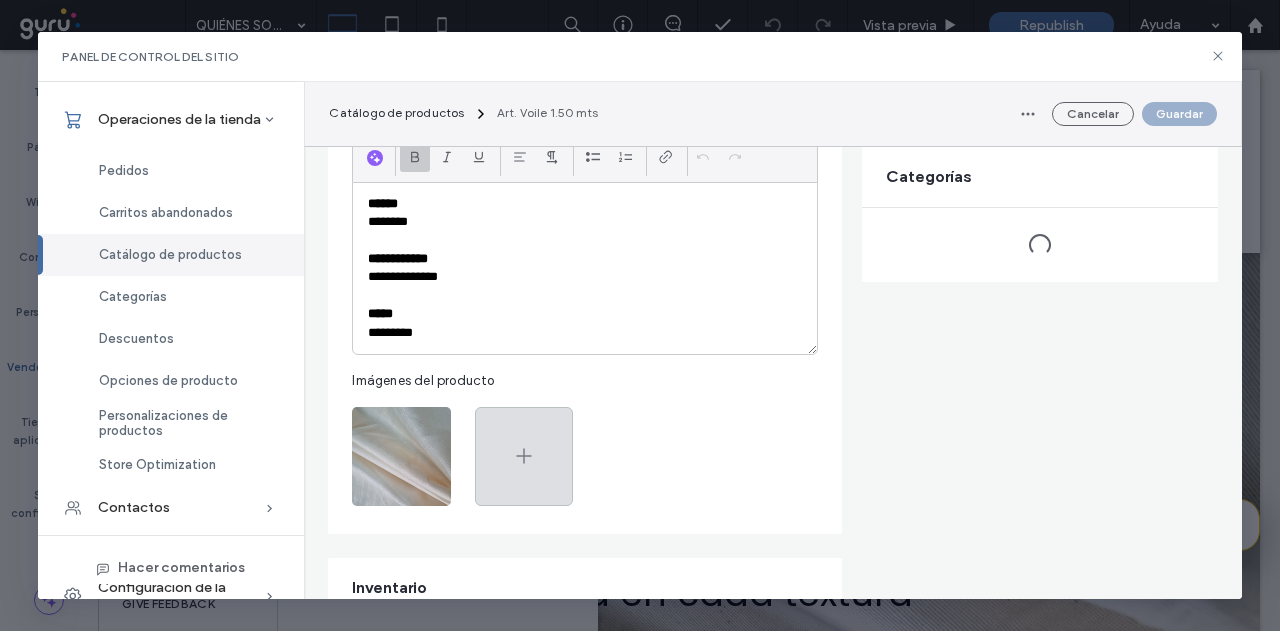 scroll, scrollTop: 400, scrollLeft: 0, axis: vertical 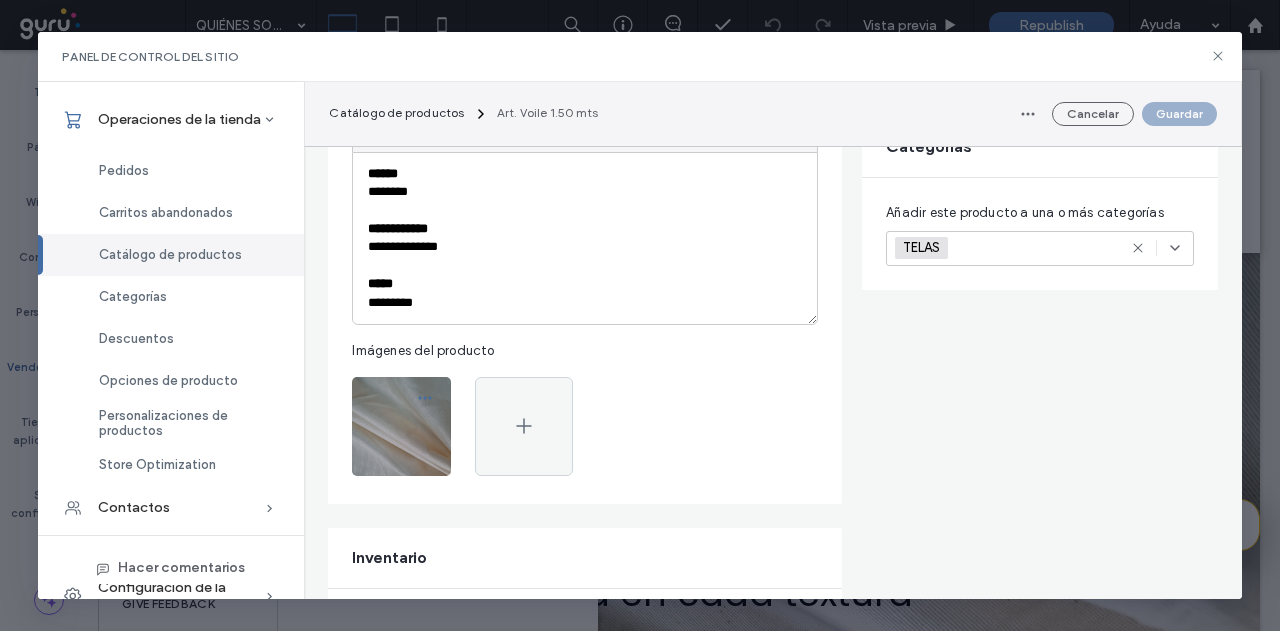 click 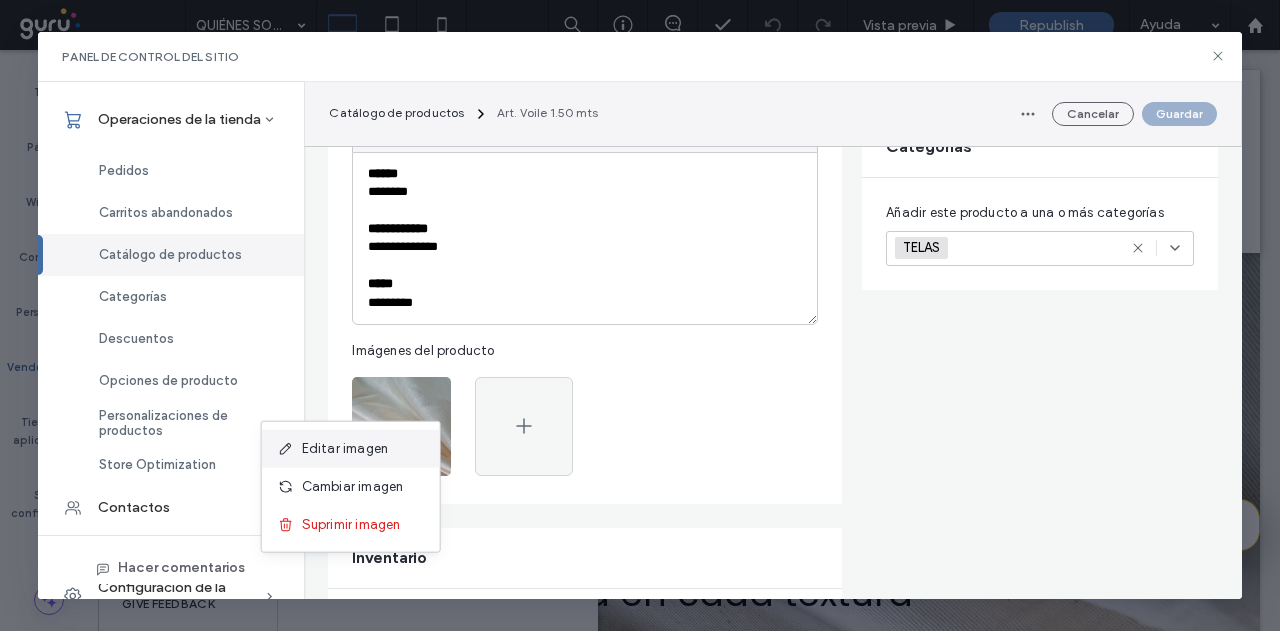 click on "Editar imagen" at bounding box center [345, 449] 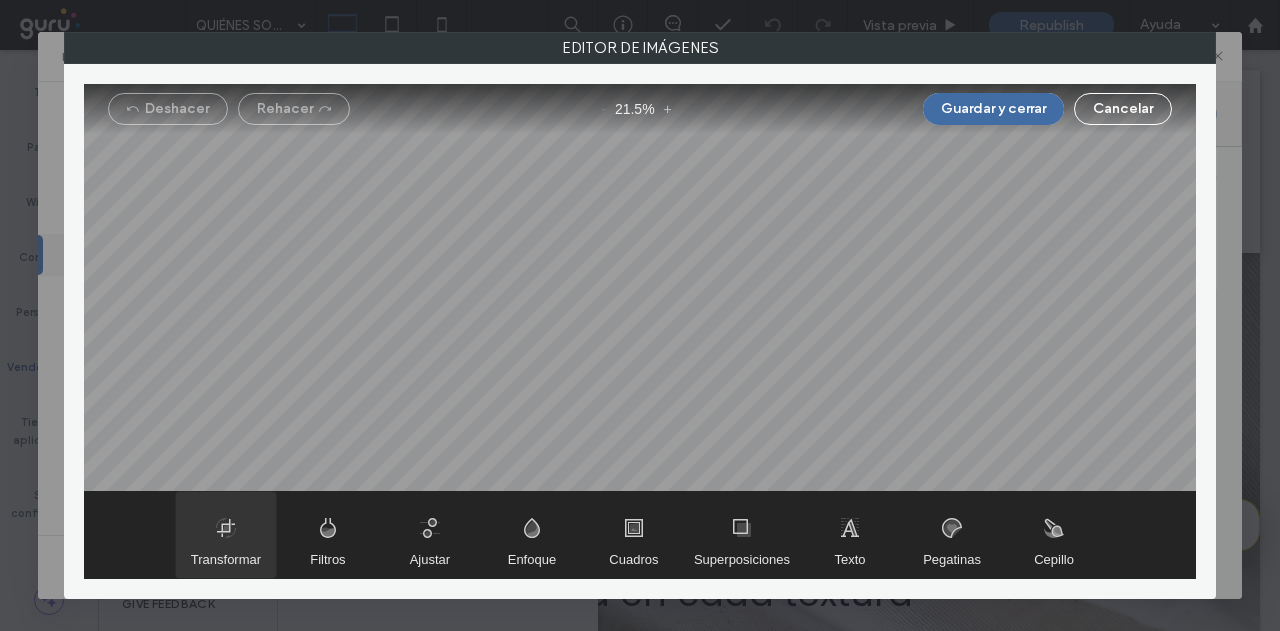 click at bounding box center (226, 535) 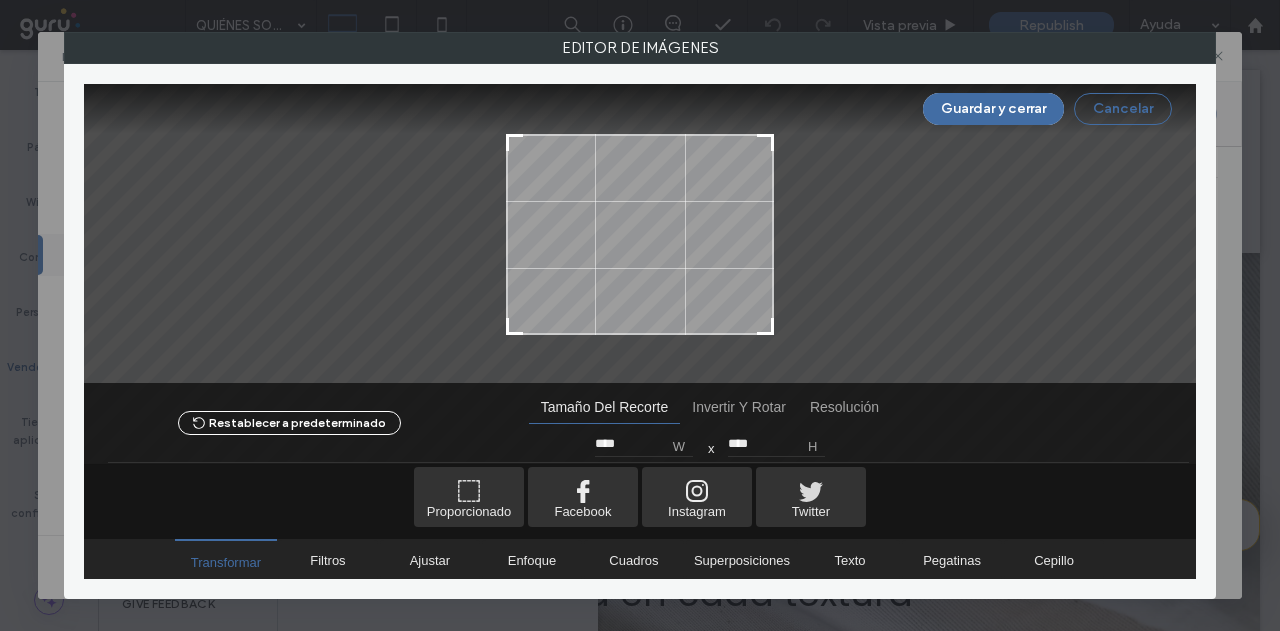 click on "Cancelar" at bounding box center [1123, 109] 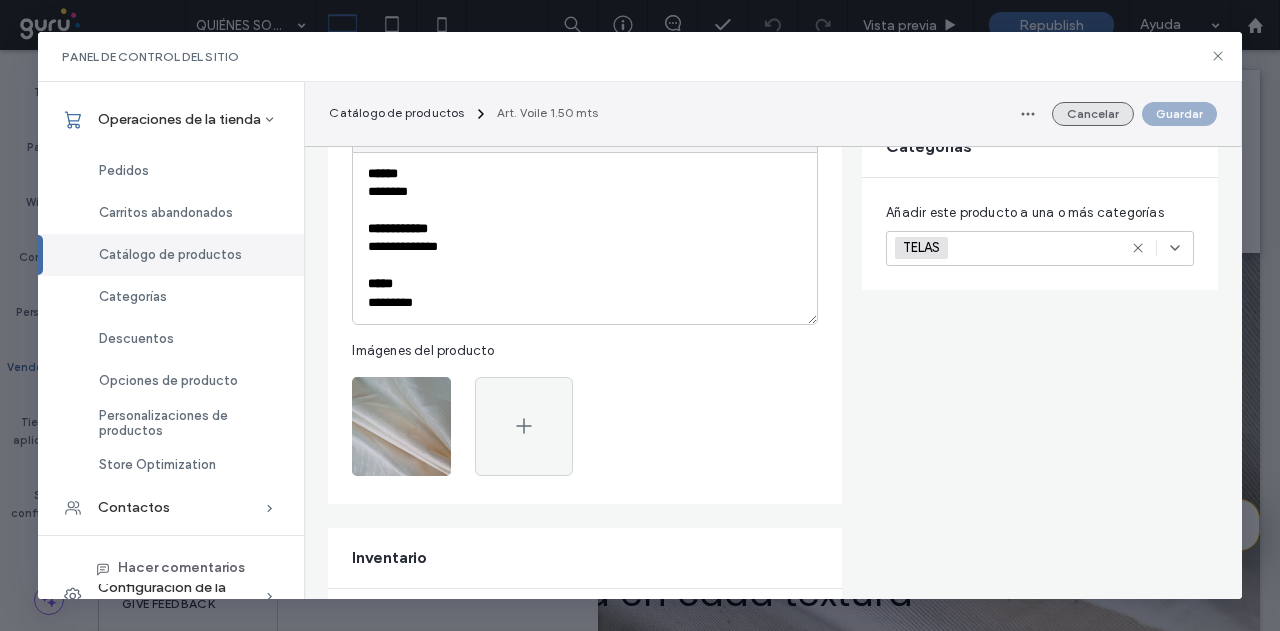 click on "Cancelar" at bounding box center [1093, 114] 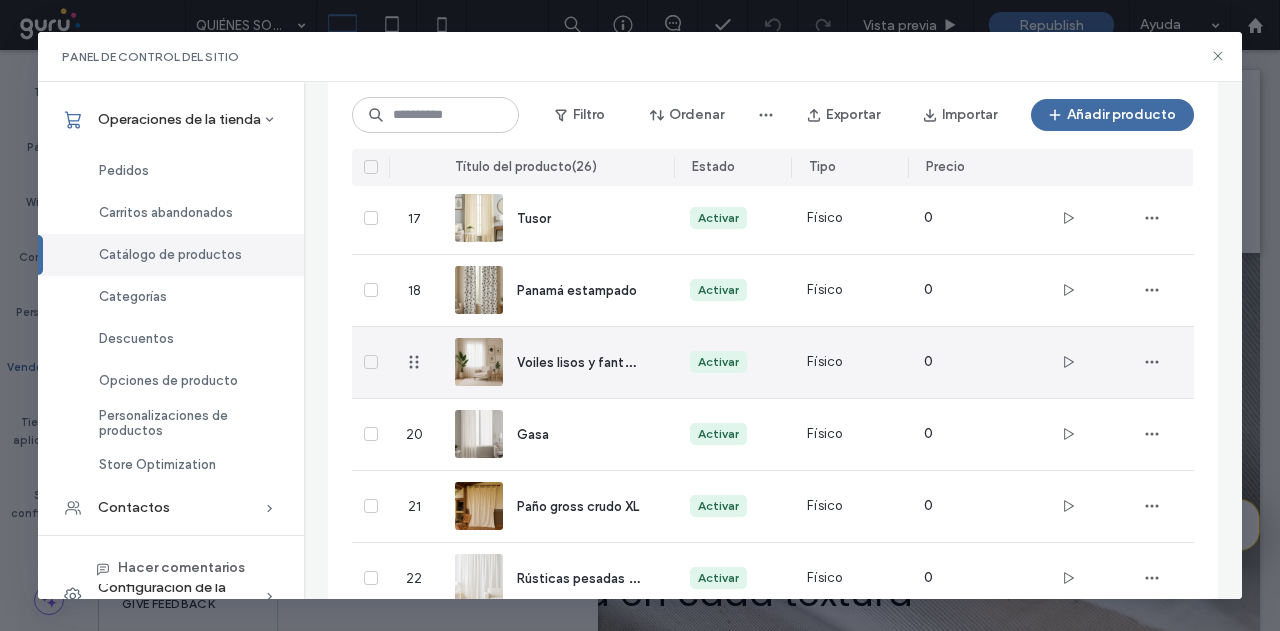 scroll, scrollTop: 1300, scrollLeft: 0, axis: vertical 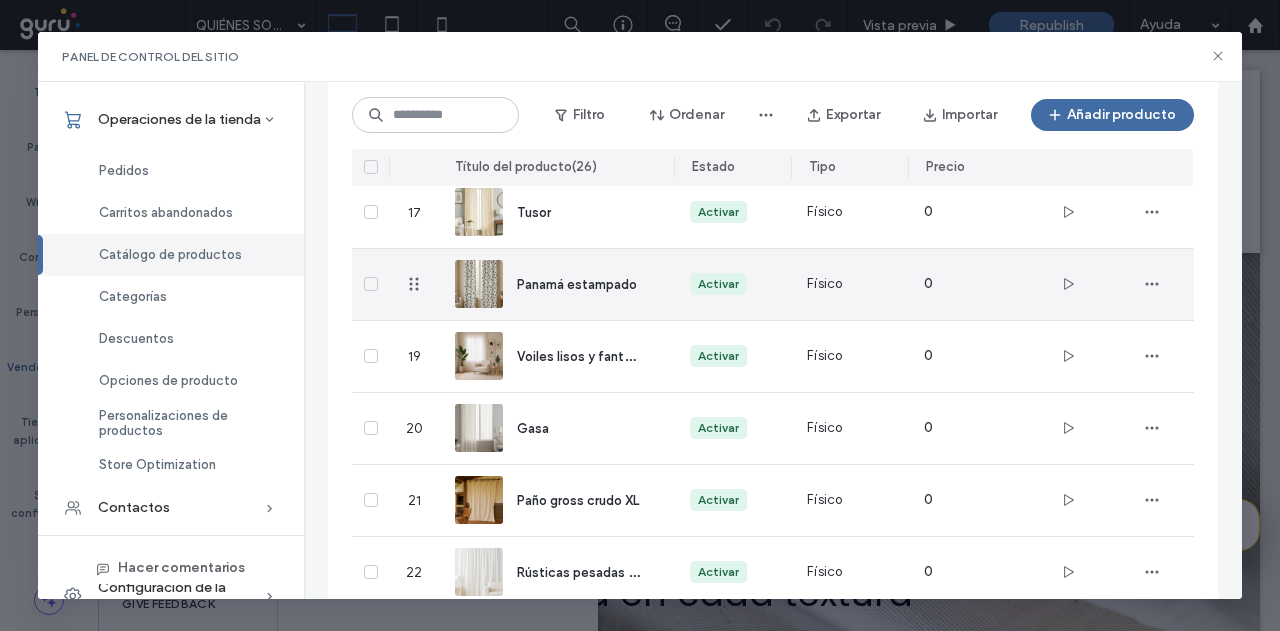 click on "Panamá estampado" at bounding box center (577, 284) 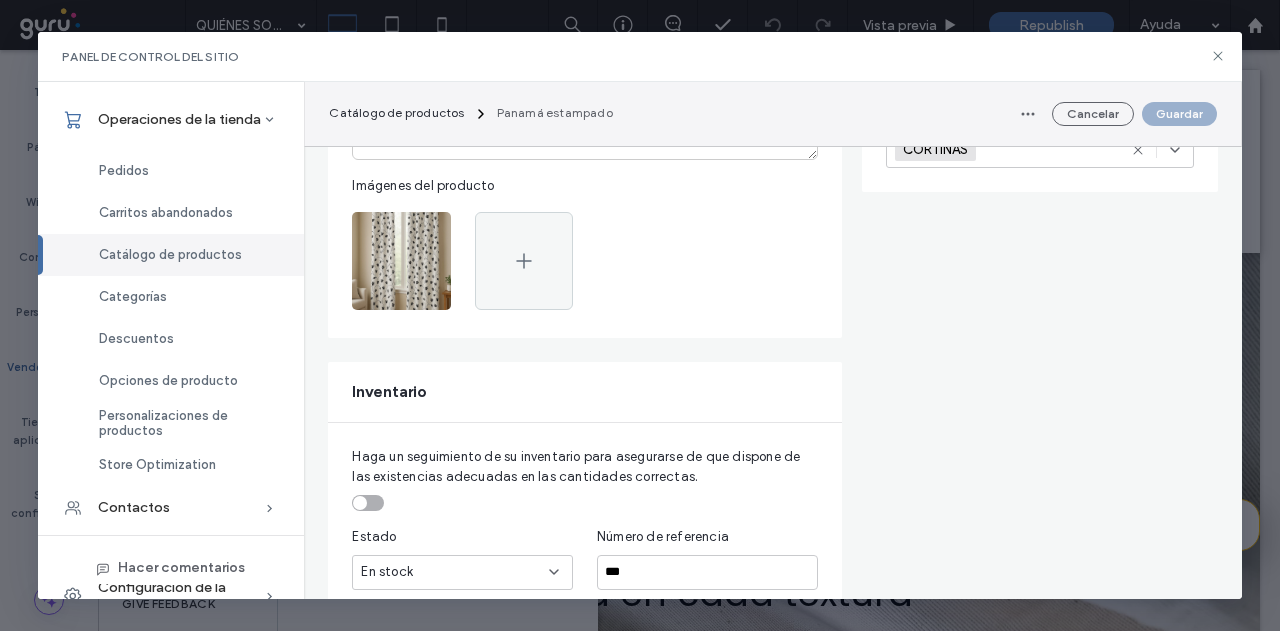 scroll, scrollTop: 500, scrollLeft: 0, axis: vertical 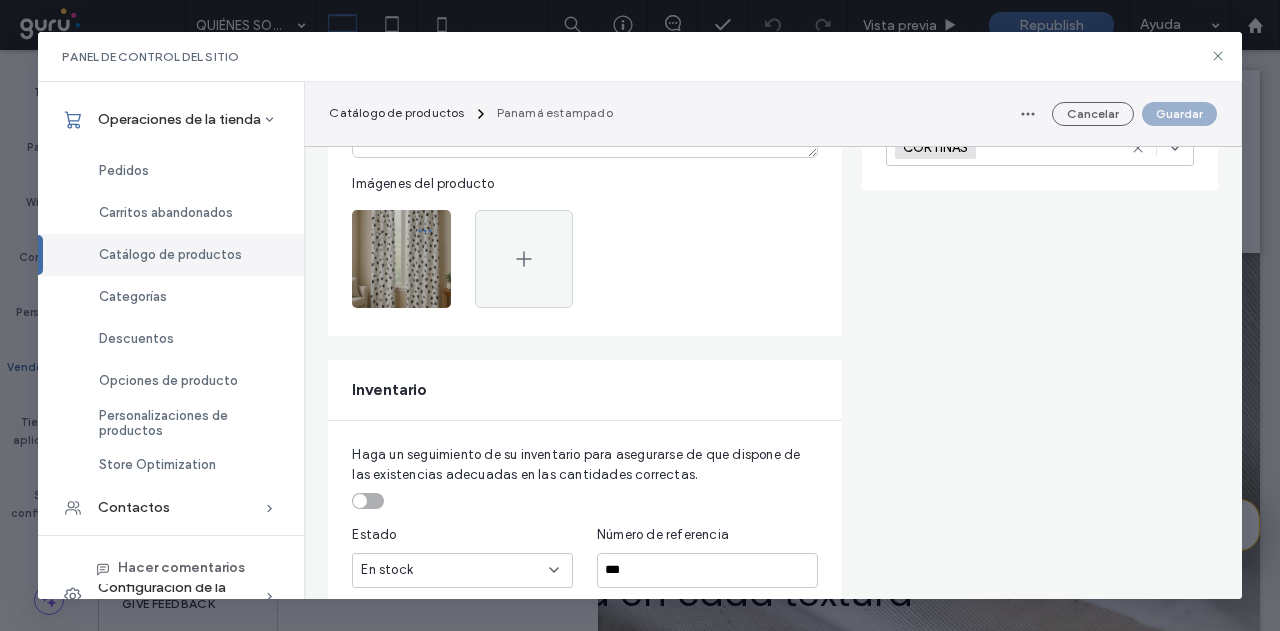 click 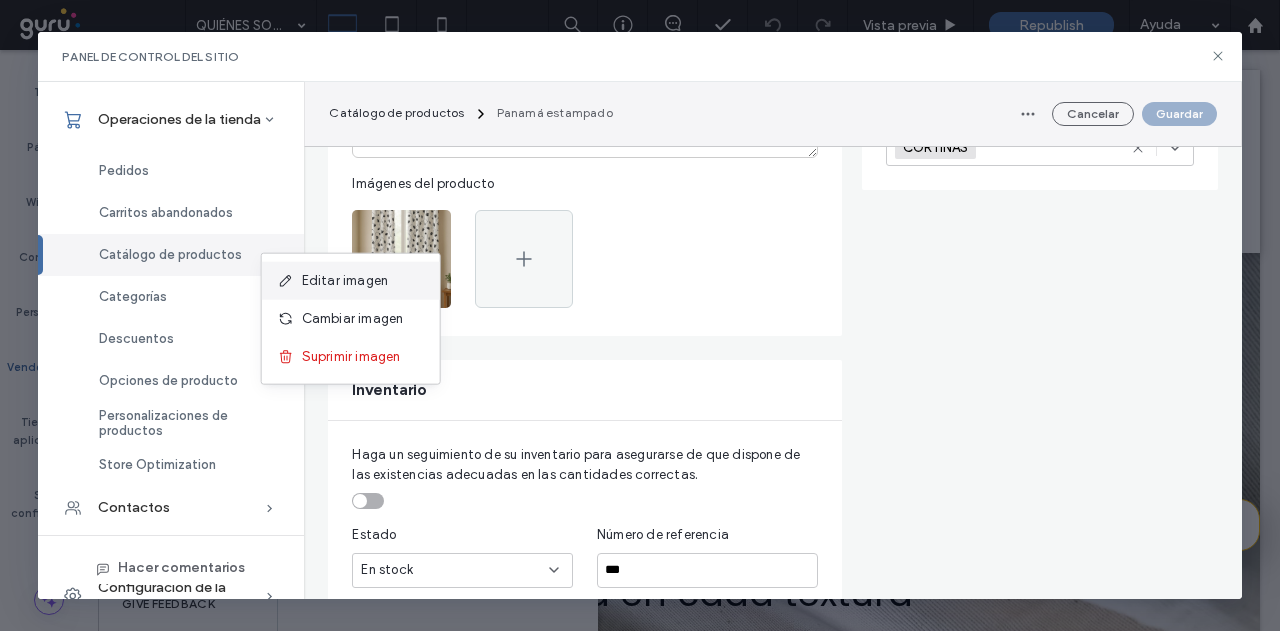 click on "Editar imagen" at bounding box center [345, 281] 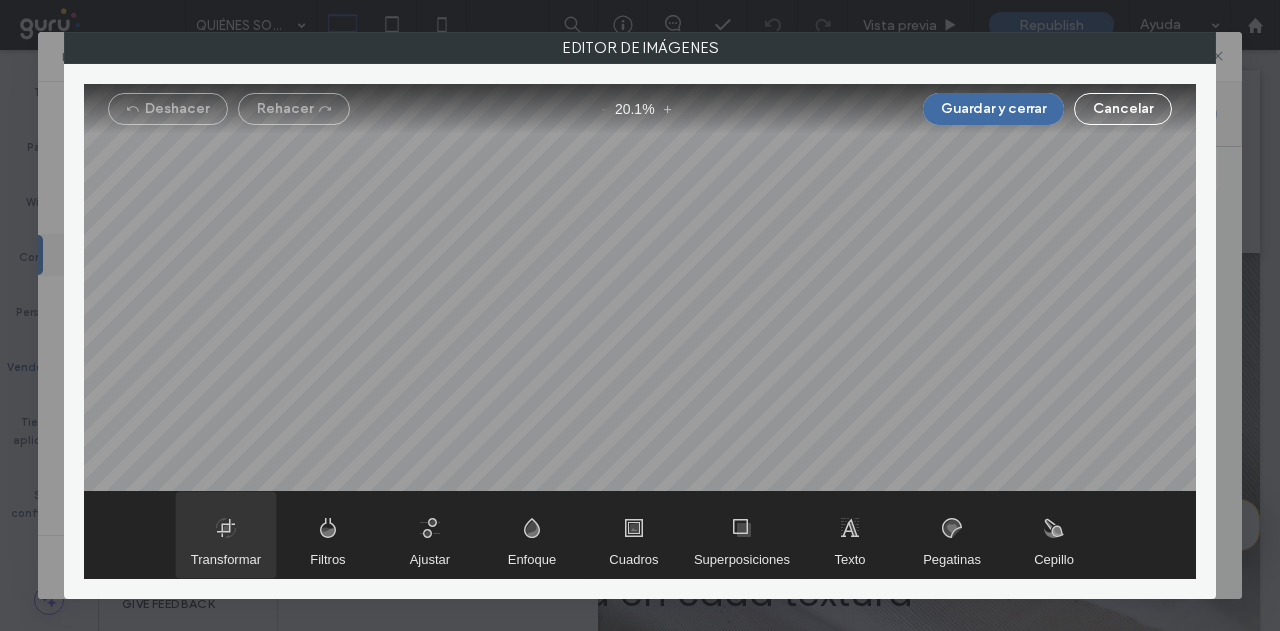 click at bounding box center [226, 535] 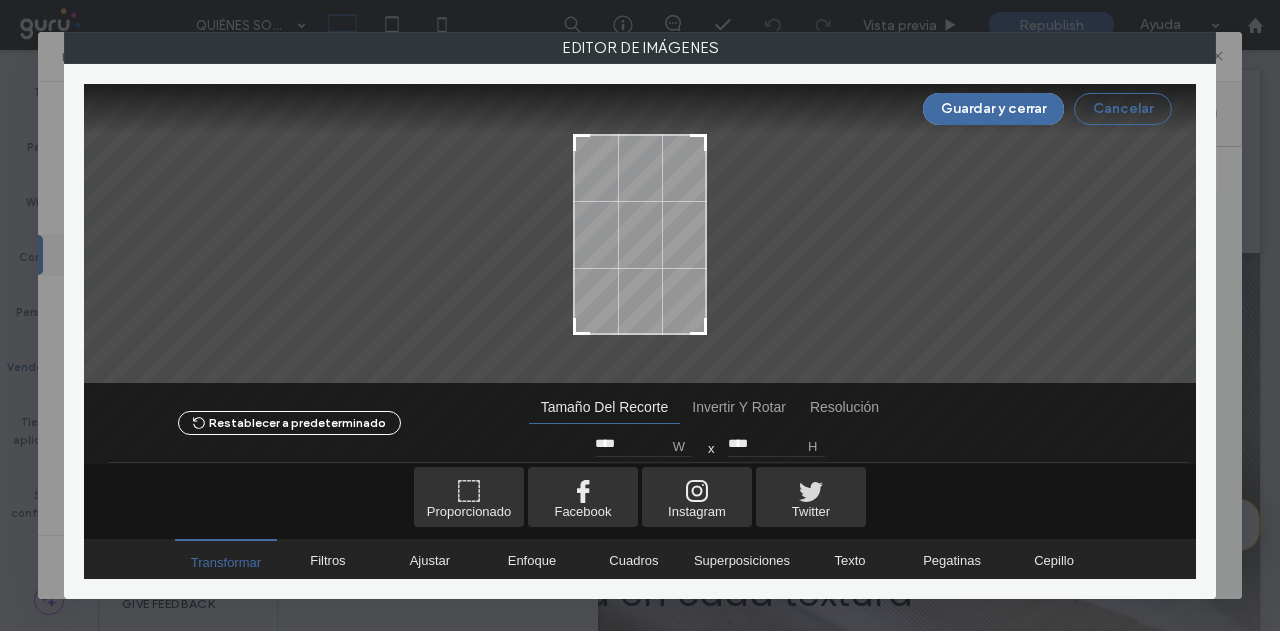 click on "Cancelar" at bounding box center (1123, 109) 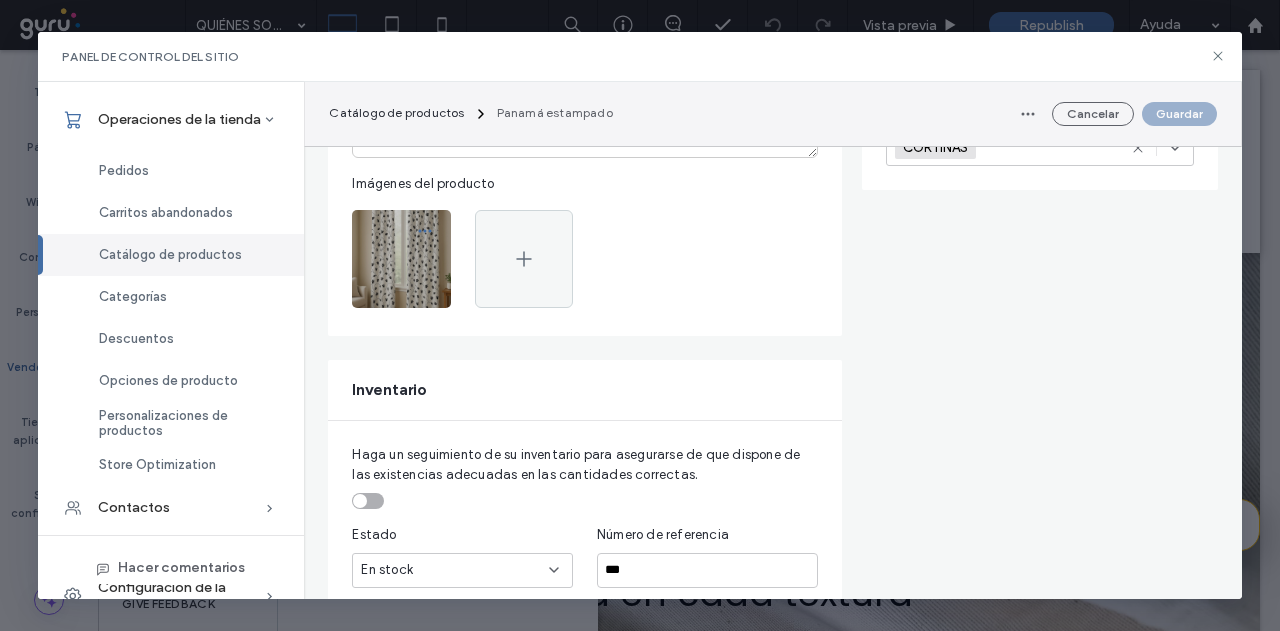 click 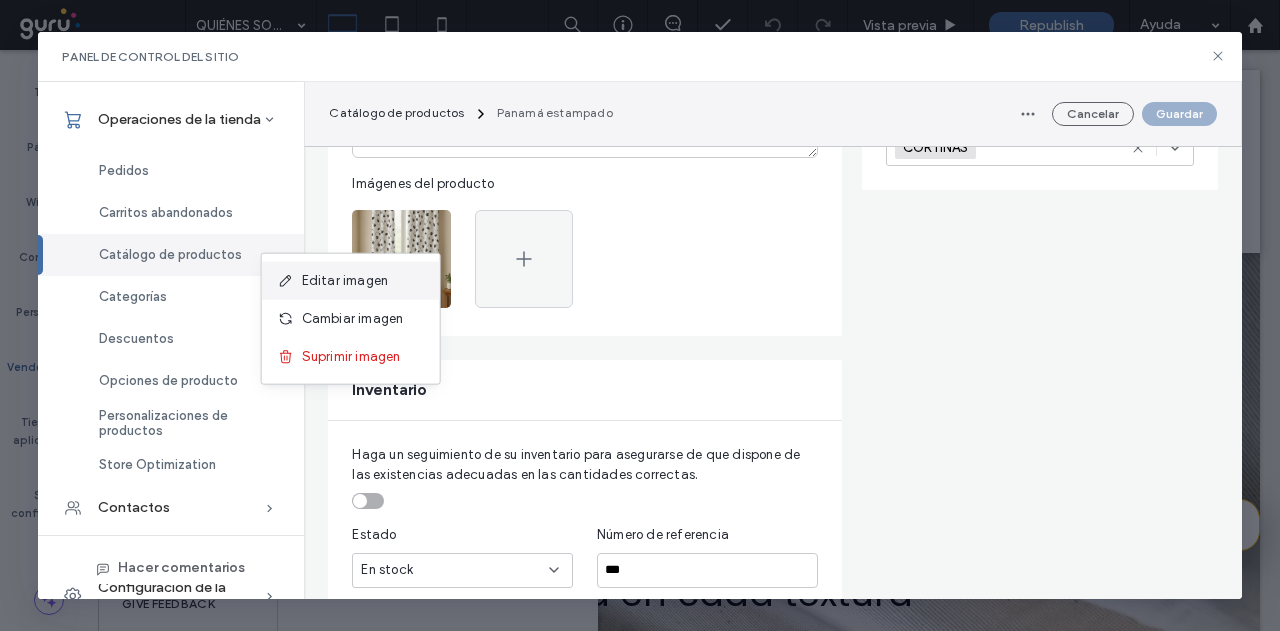 click on "Editar imagen" at bounding box center [345, 281] 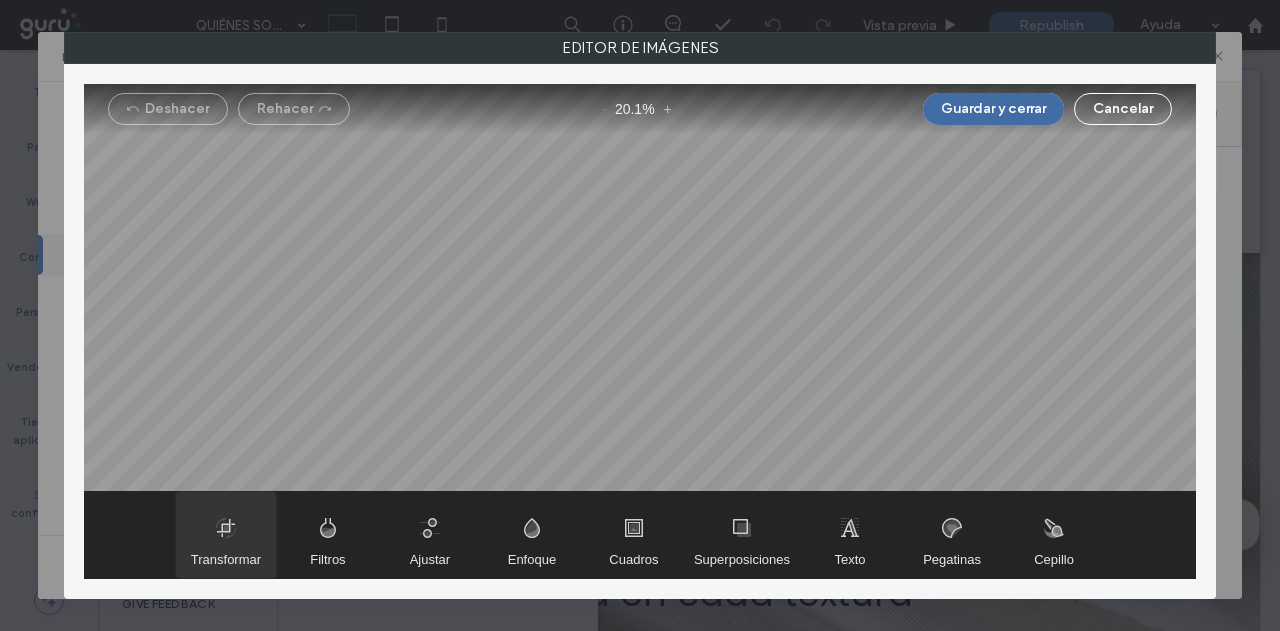 click at bounding box center (226, 535) 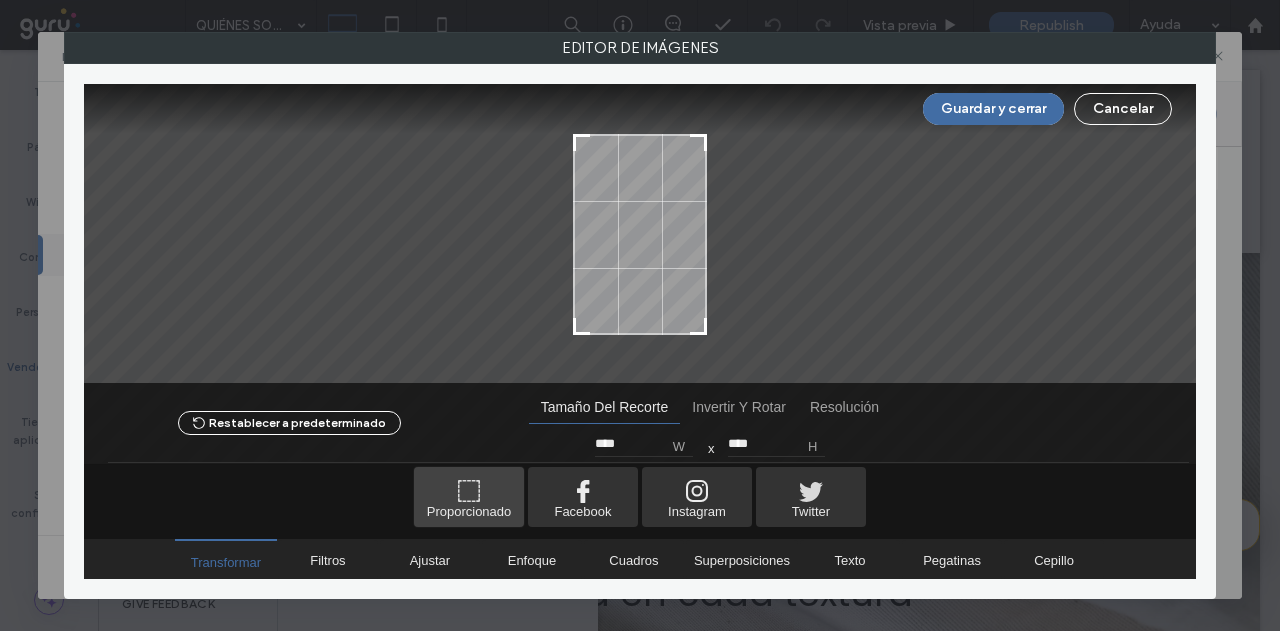 click at bounding box center [469, 497] 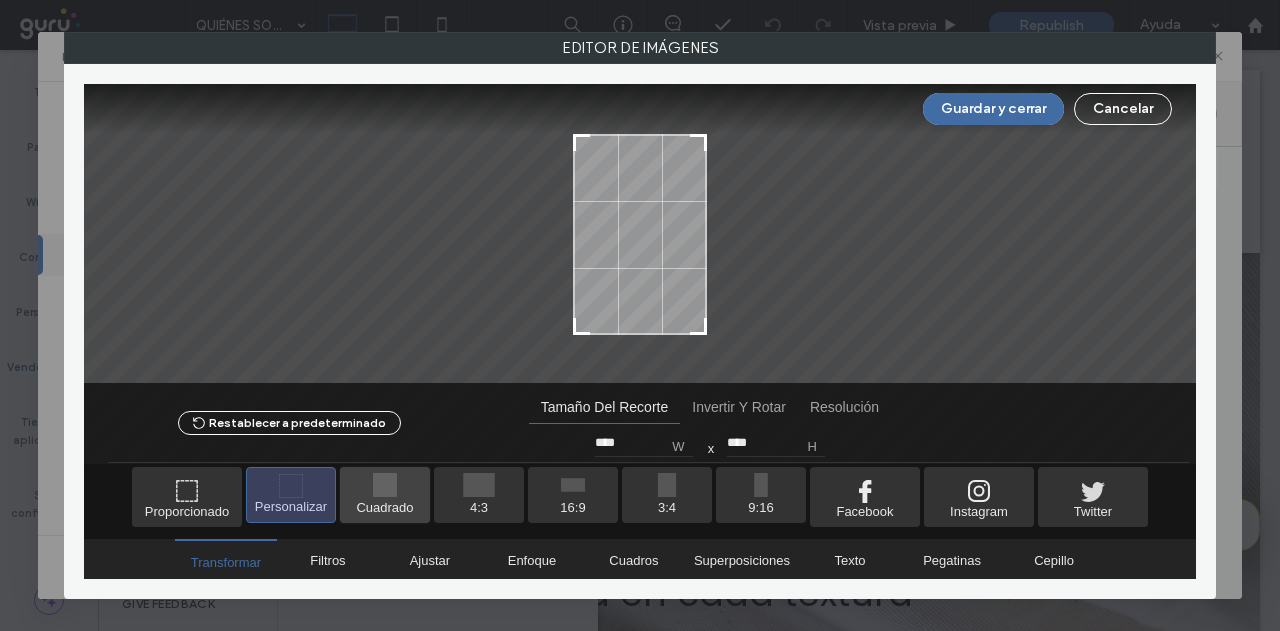 click at bounding box center [385, 495] 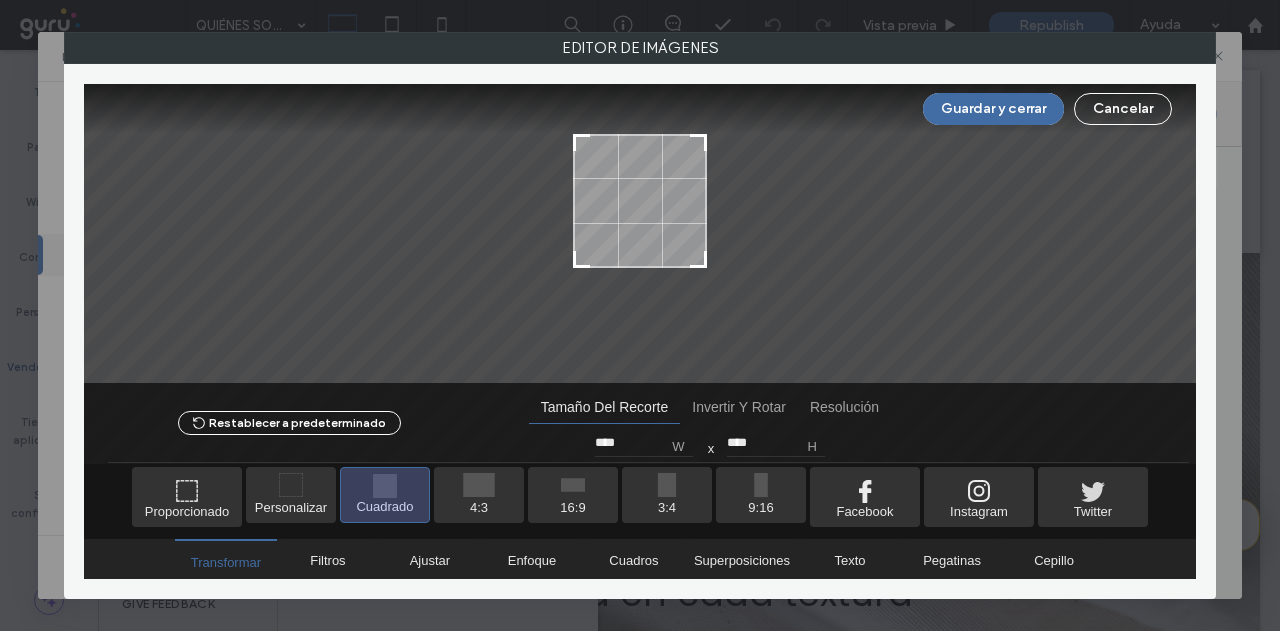 drag, startPoint x: 657, startPoint y: 245, endPoint x: 636, endPoint y: 221, distance: 31.890438 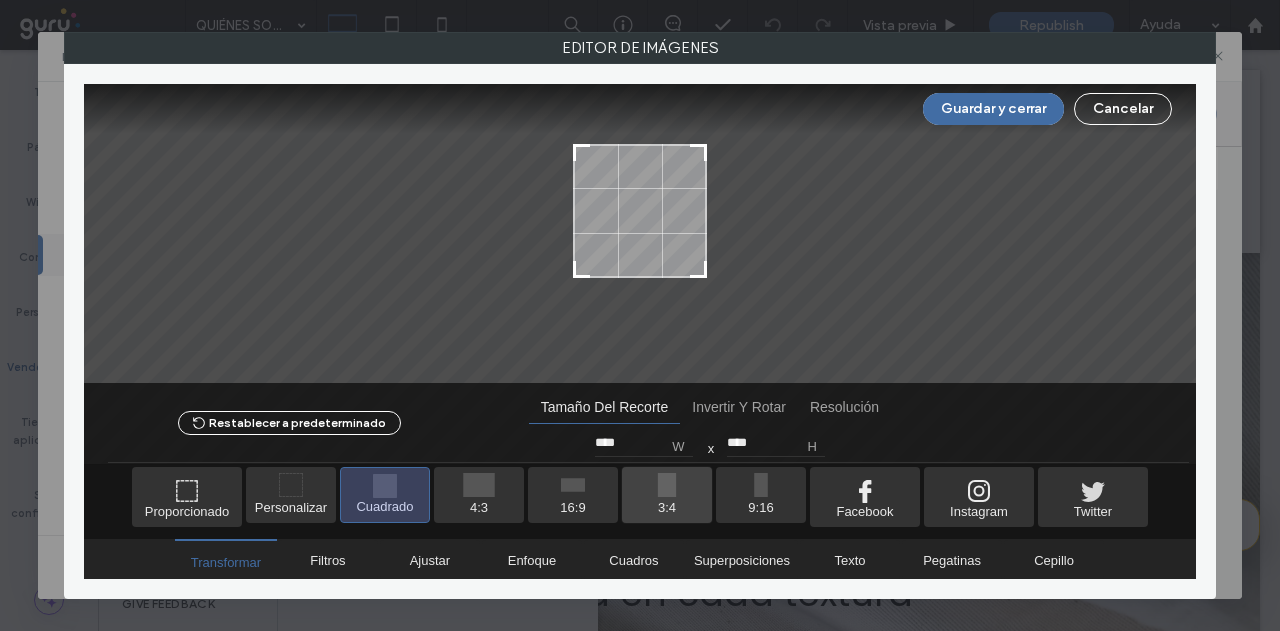 click at bounding box center (667, 495) 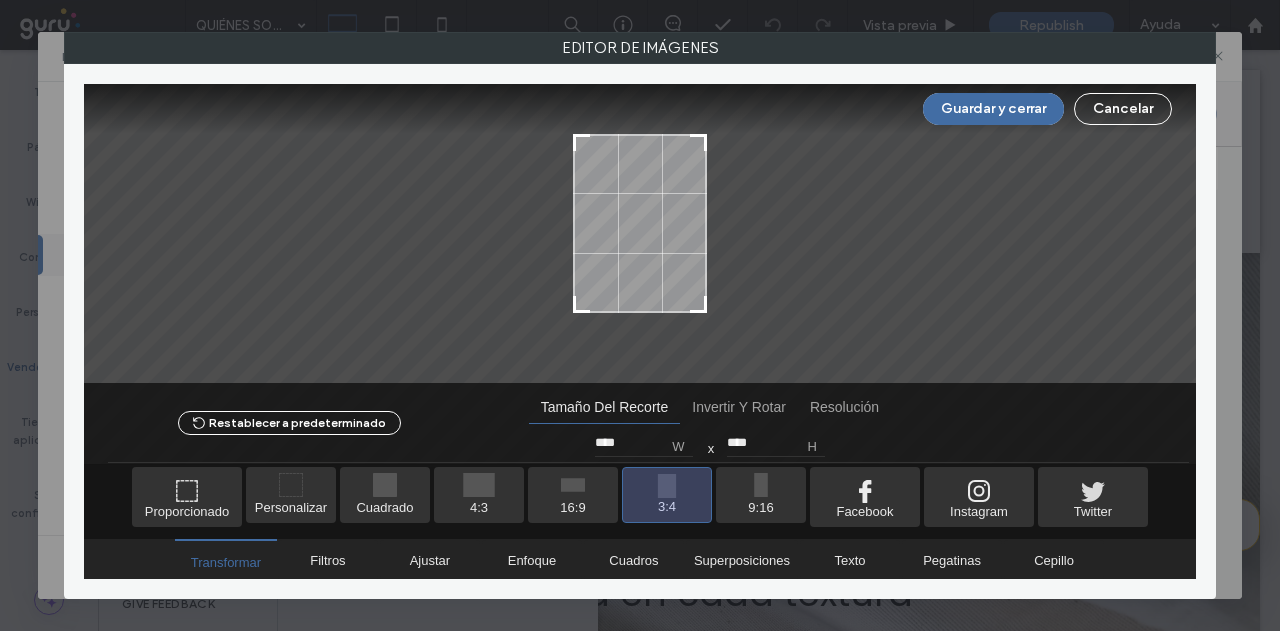 click at bounding box center (640, 223) 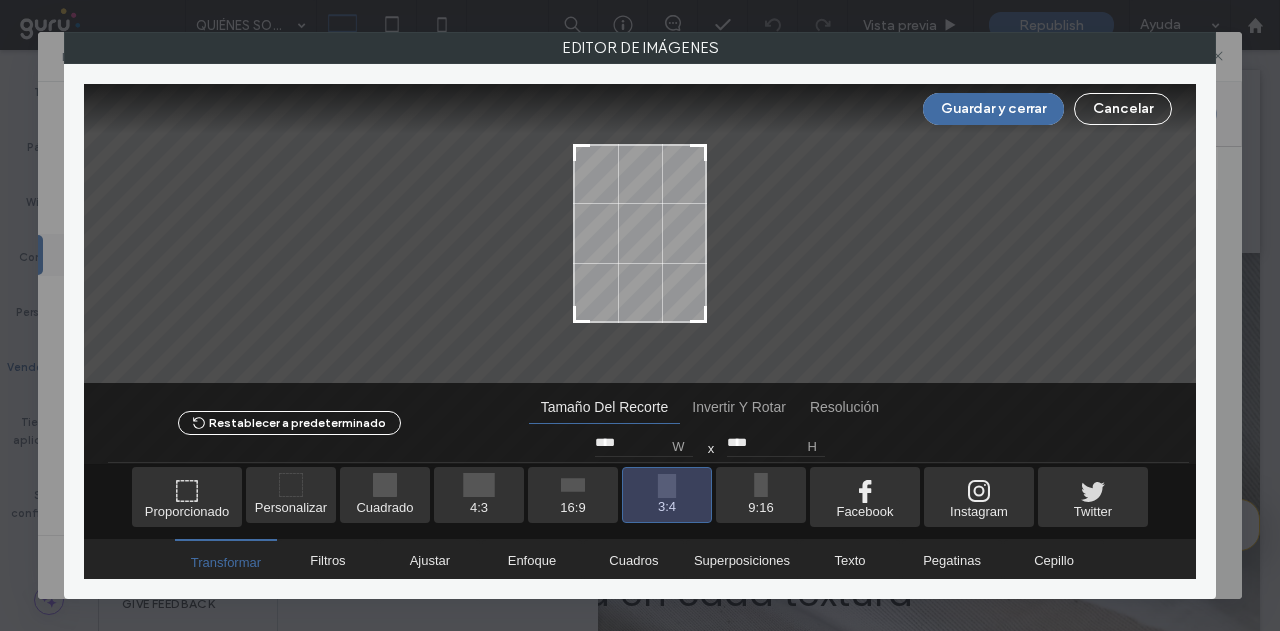 click at bounding box center (640, 233) 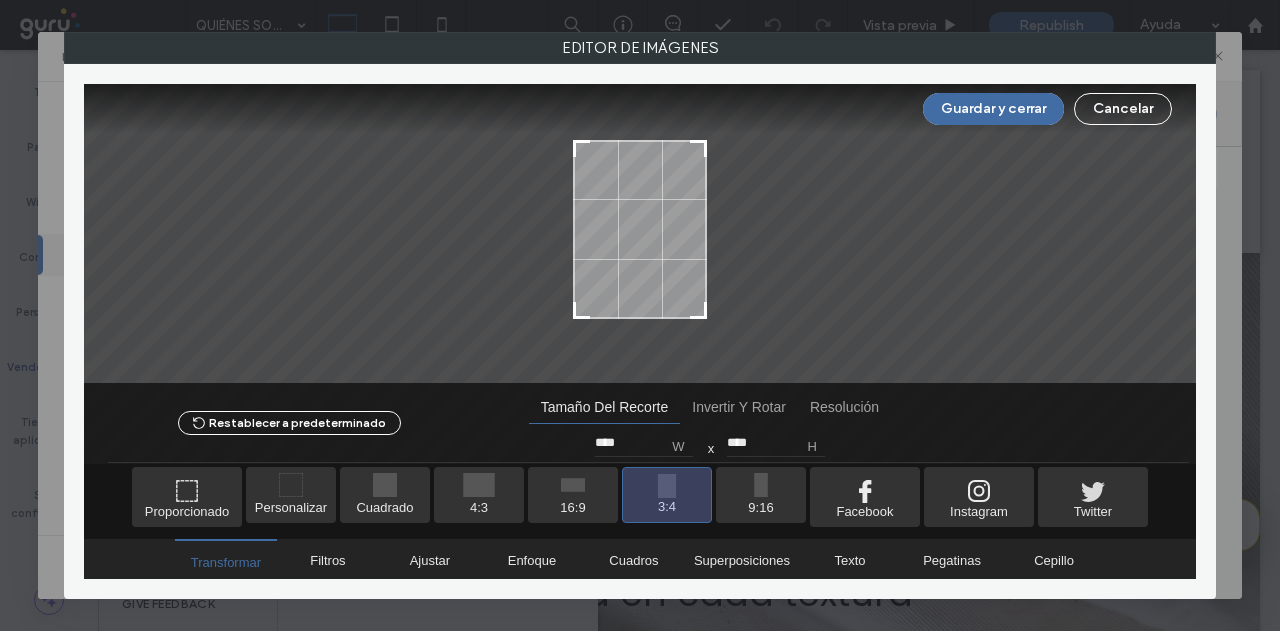 click at bounding box center [640, 229] 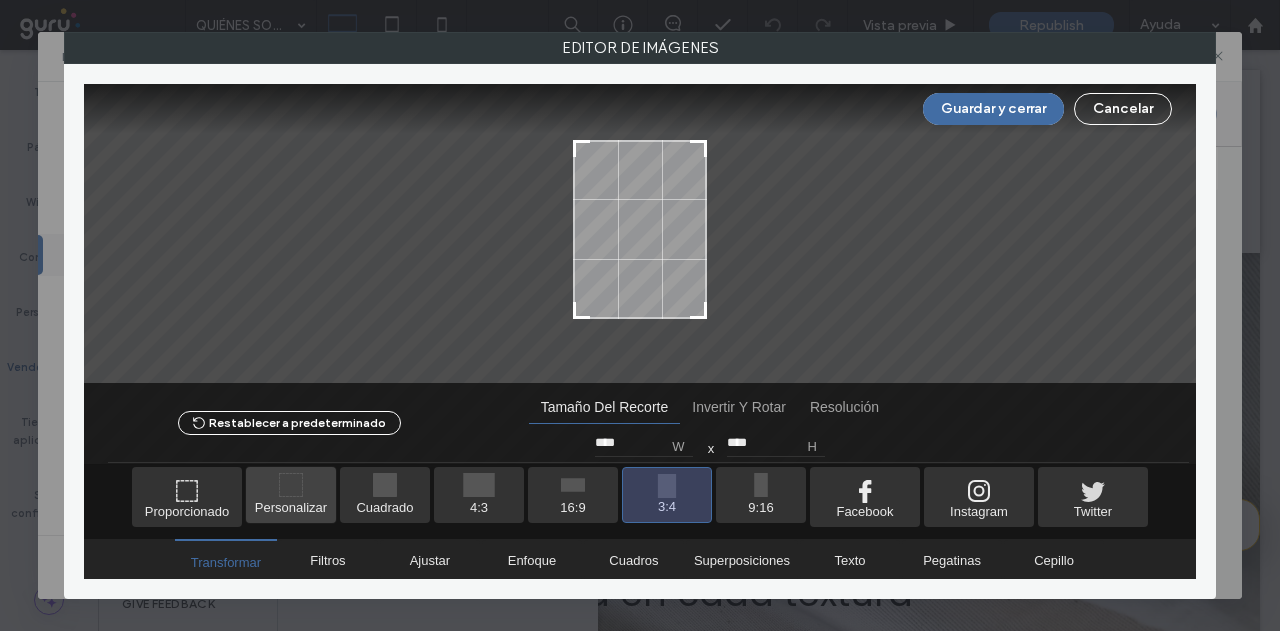click at bounding box center [291, 495] 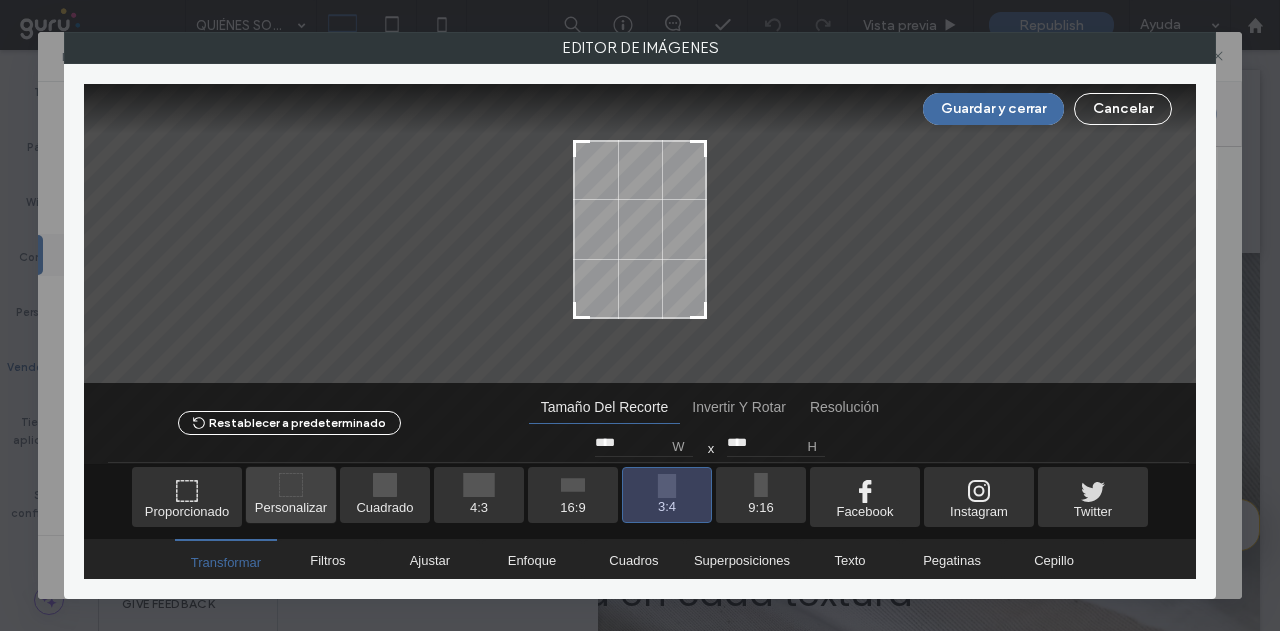 type on "****" 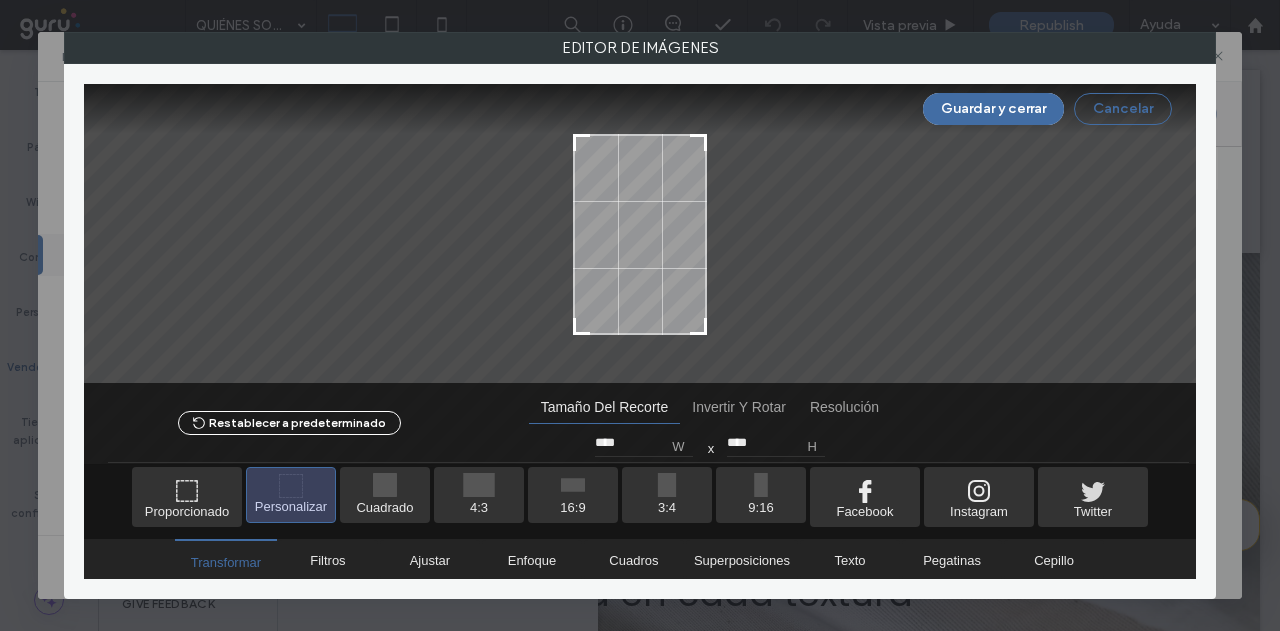 click on "Cancelar" at bounding box center (1123, 109) 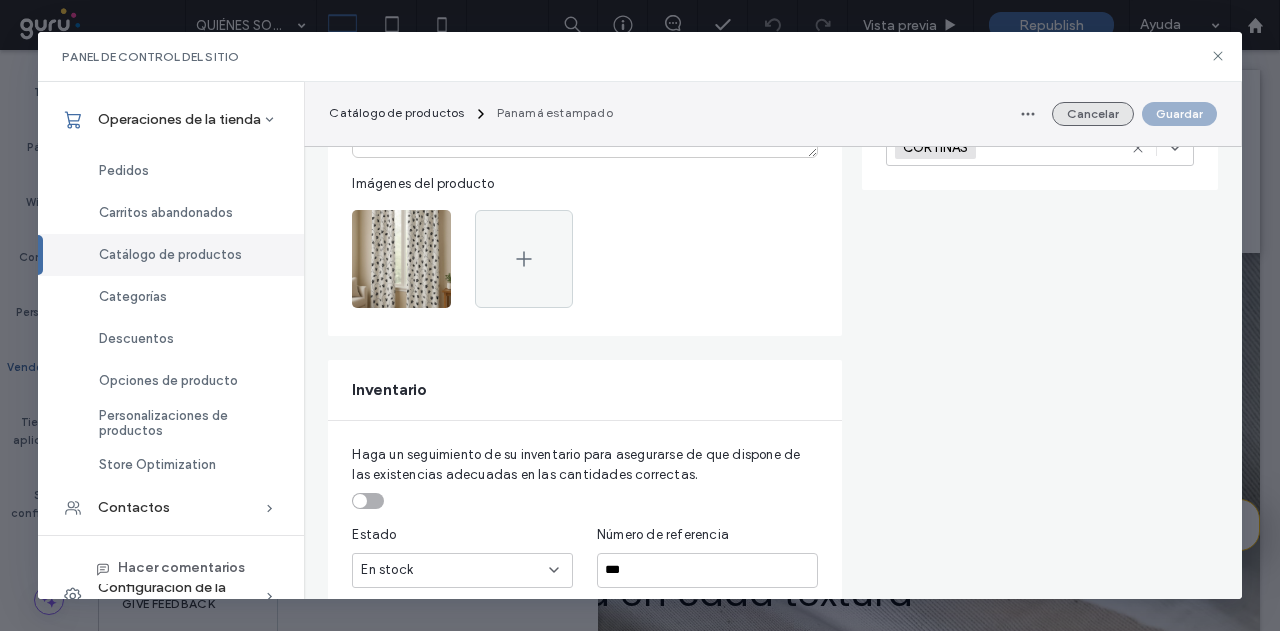 click on "Cancelar" at bounding box center (1093, 114) 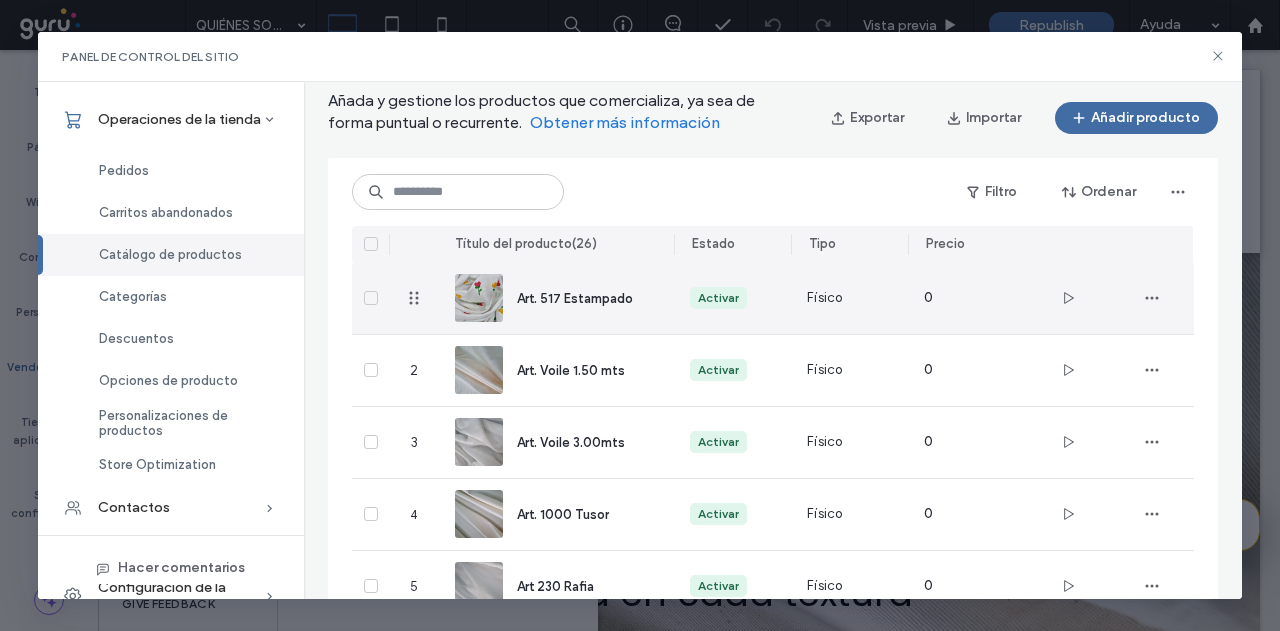 scroll, scrollTop: 0, scrollLeft: 0, axis: both 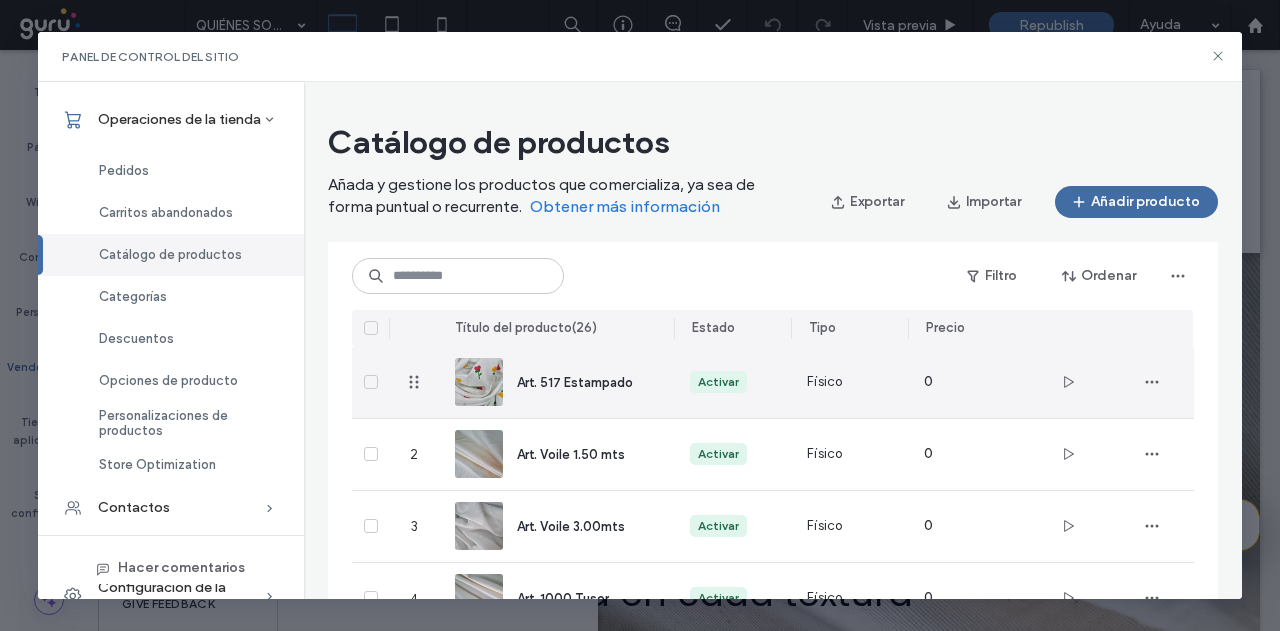 click on "Art. 517  Estampado" at bounding box center [556, 382] 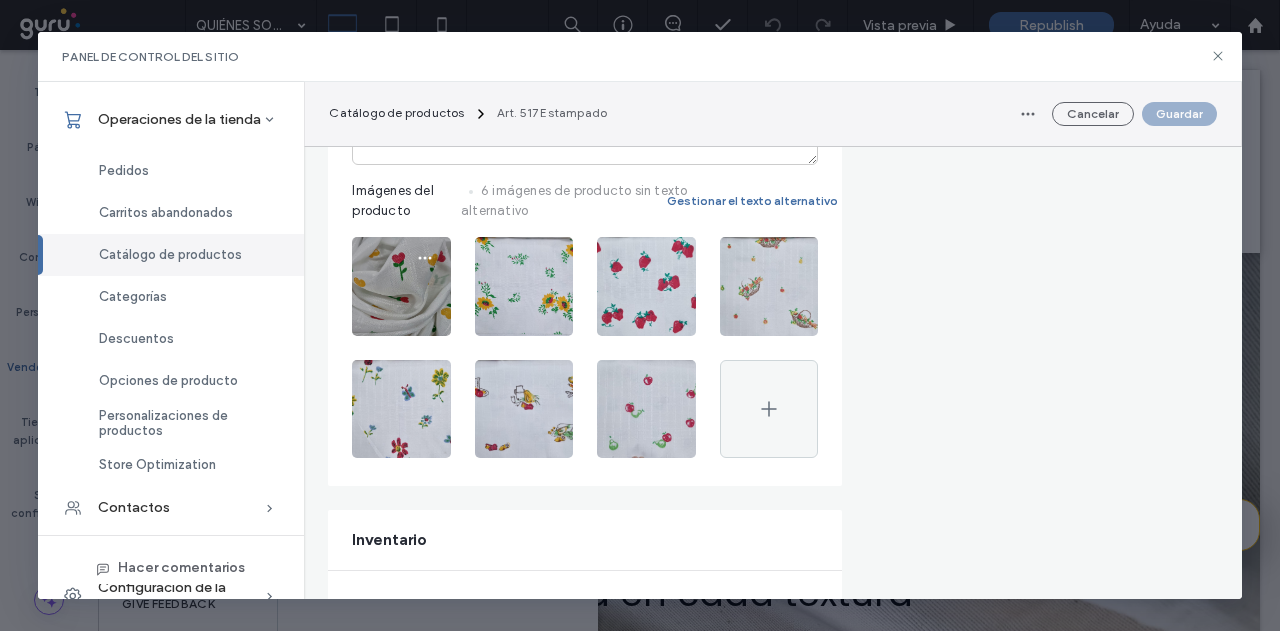 scroll, scrollTop: 600, scrollLeft: 0, axis: vertical 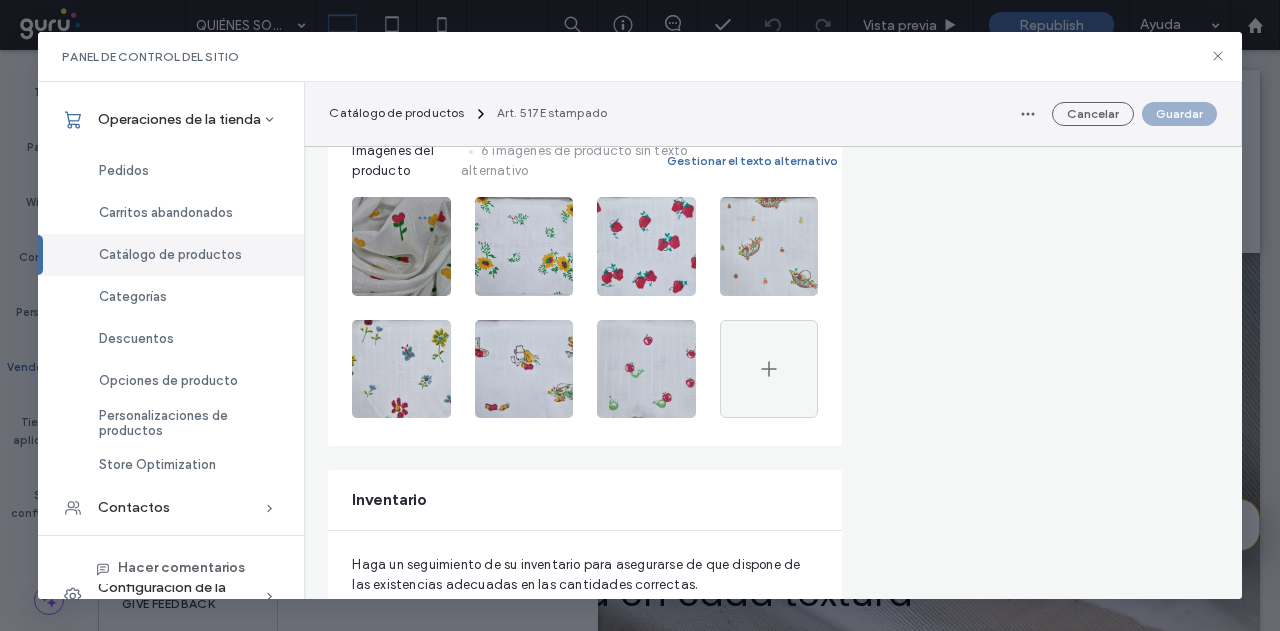 click 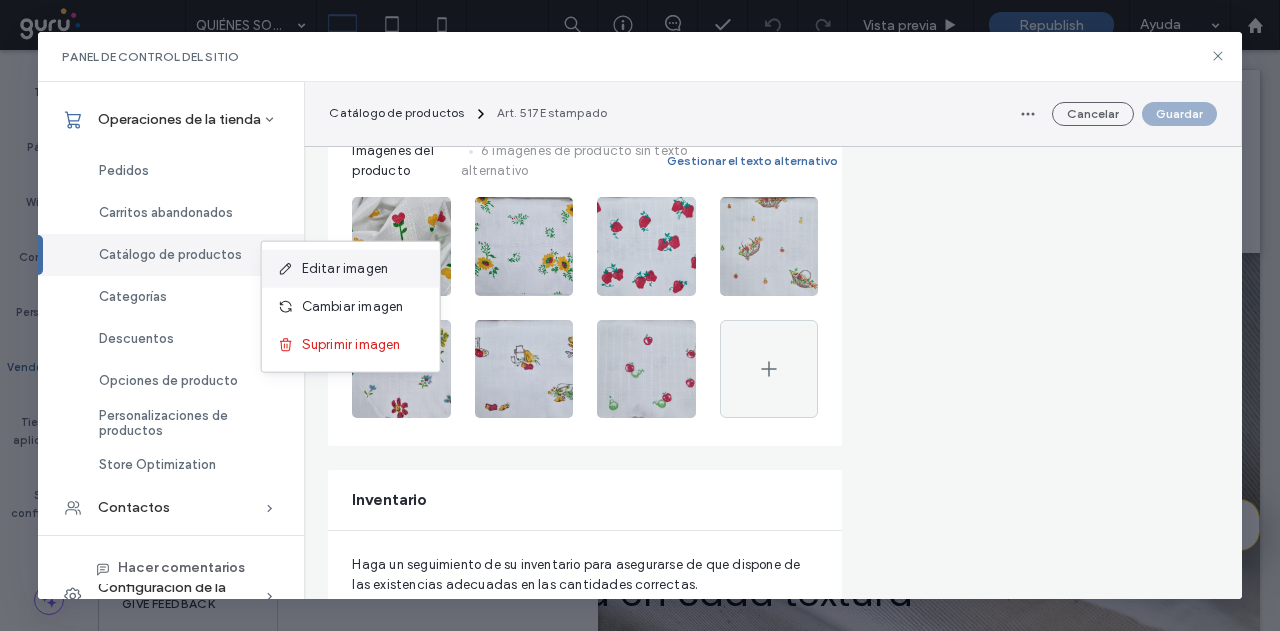 click on "Editar imagen" at bounding box center [345, 269] 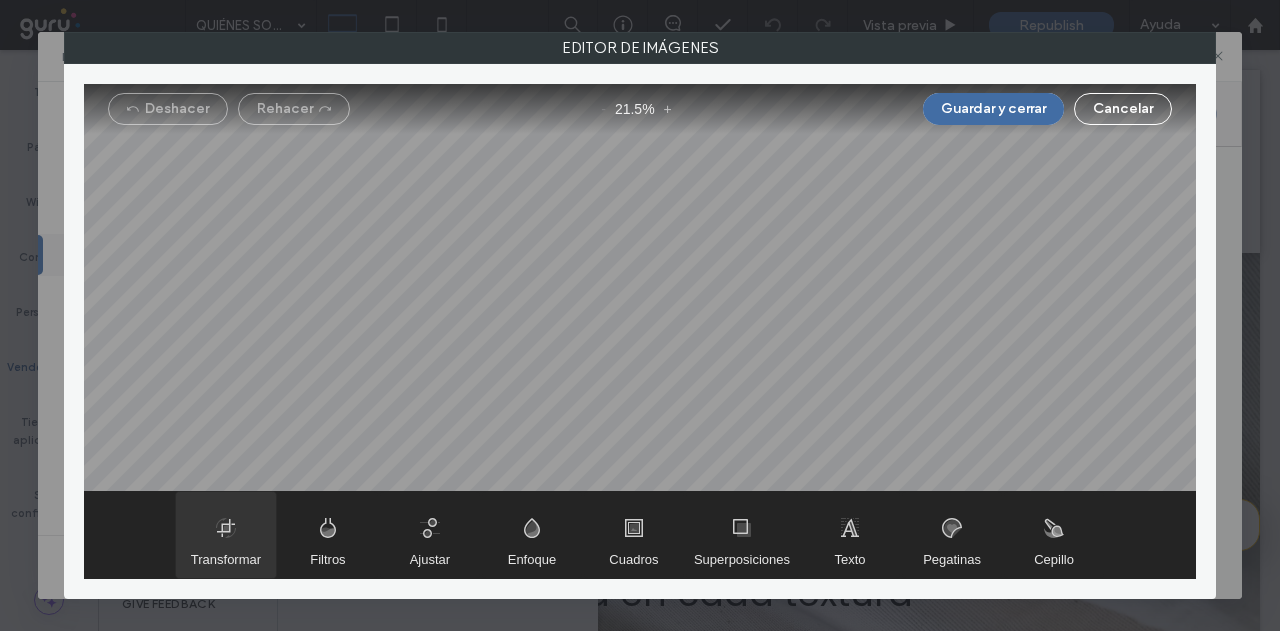 click at bounding box center [226, 535] 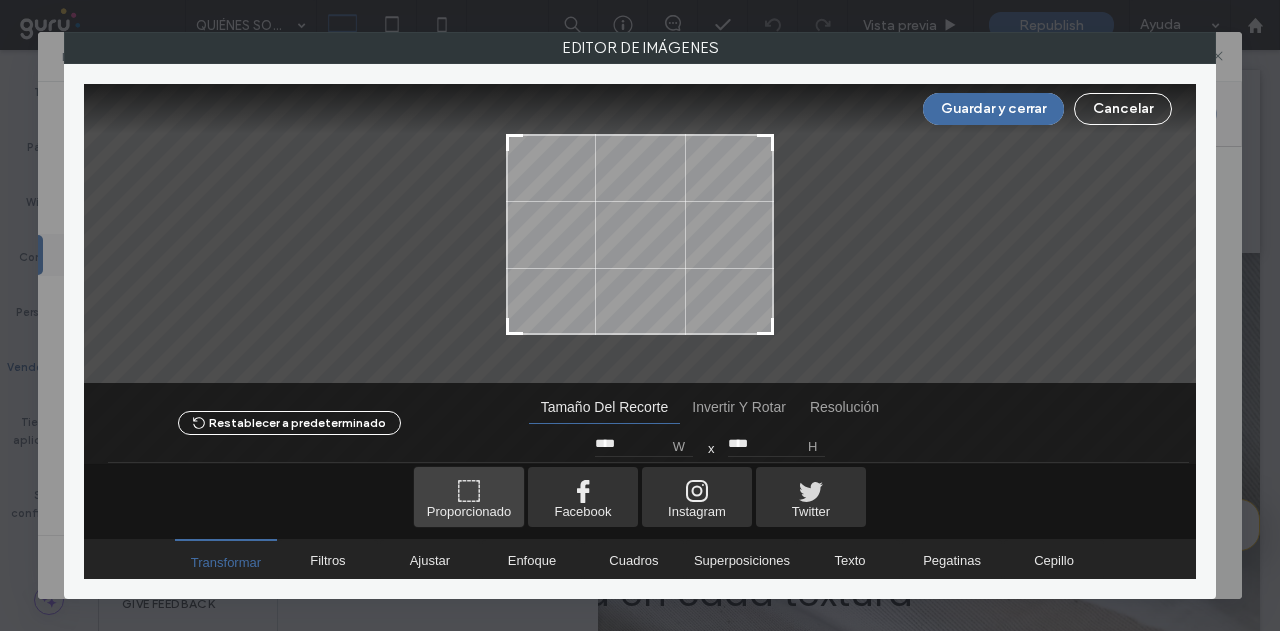 click at bounding box center [469, 497] 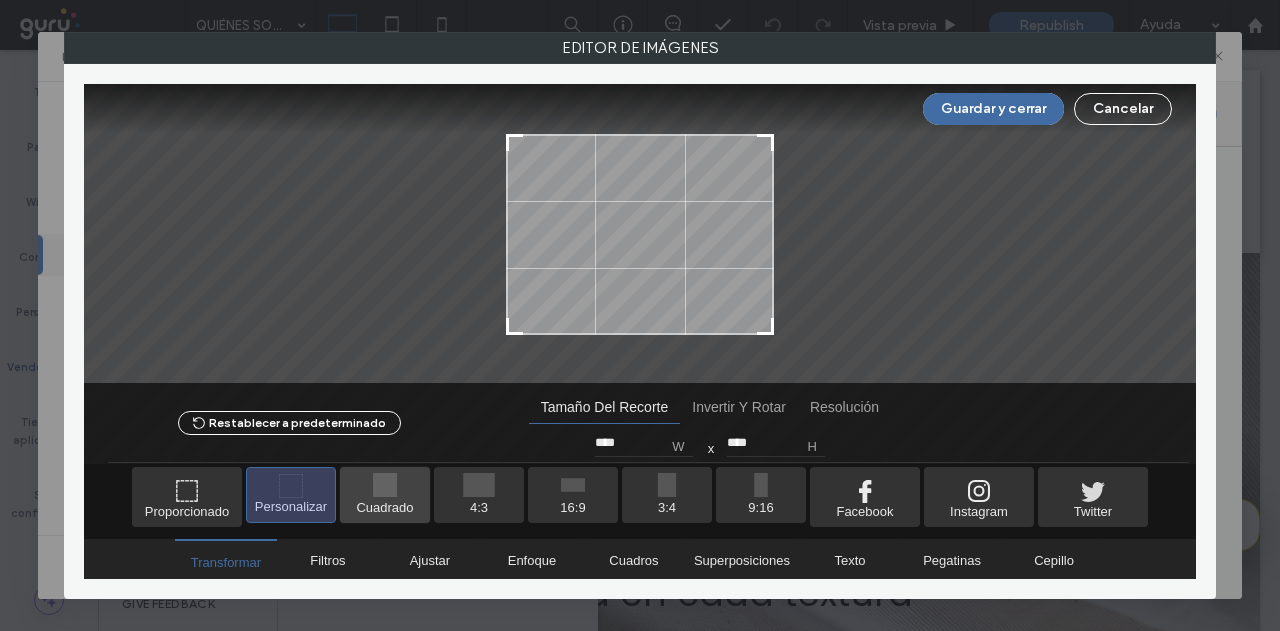 click at bounding box center [385, 495] 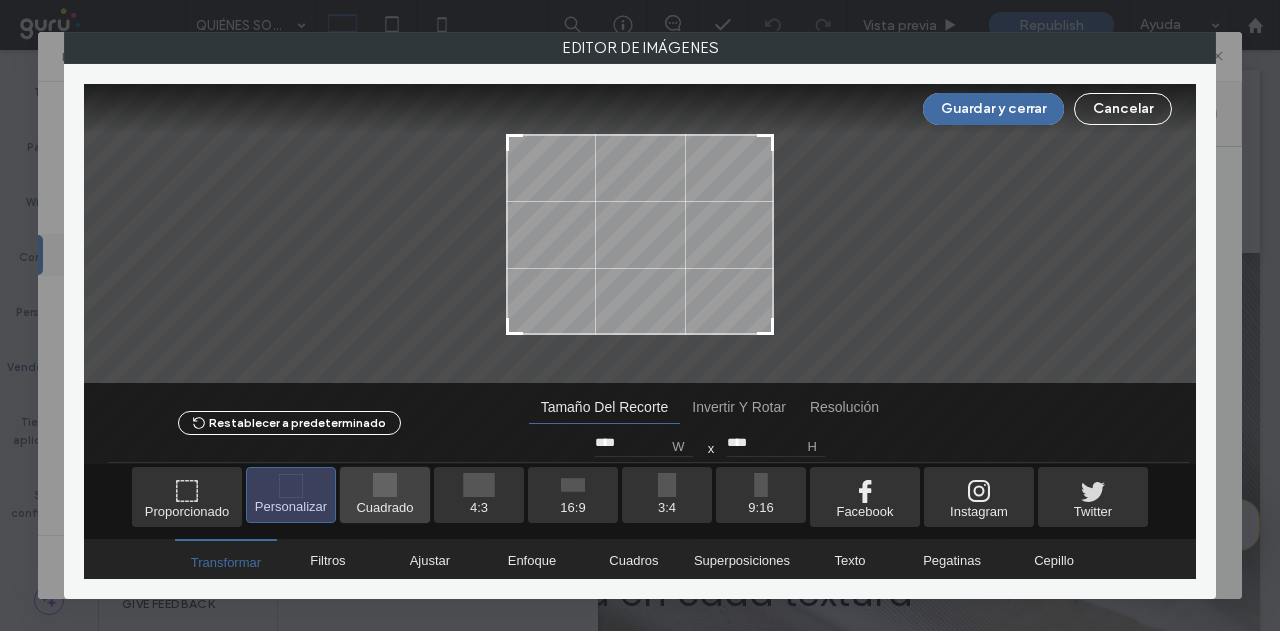 type on "****" 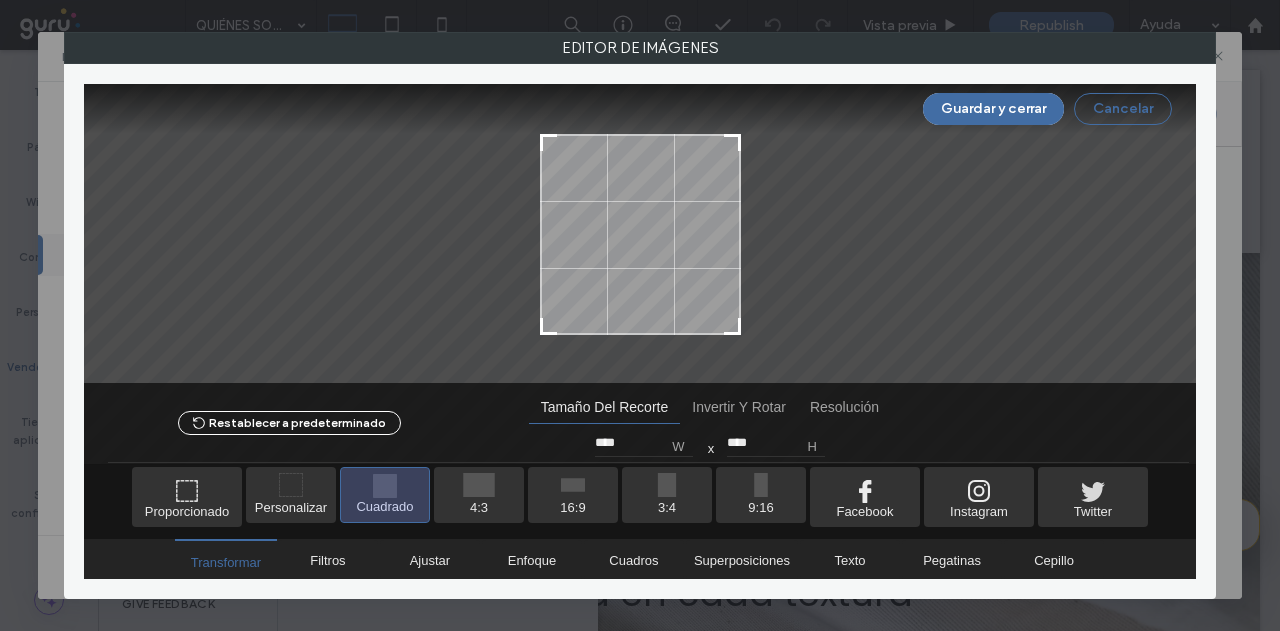 click on "Cancelar" at bounding box center [1123, 109] 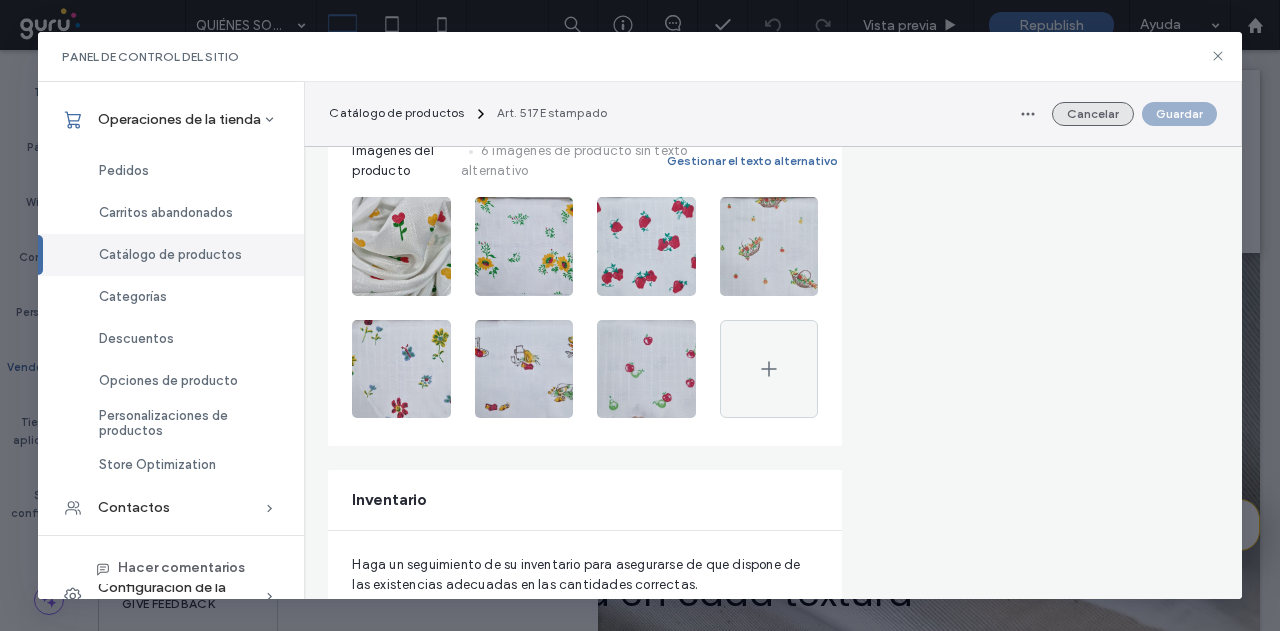 click on "Cancelar" at bounding box center (1093, 114) 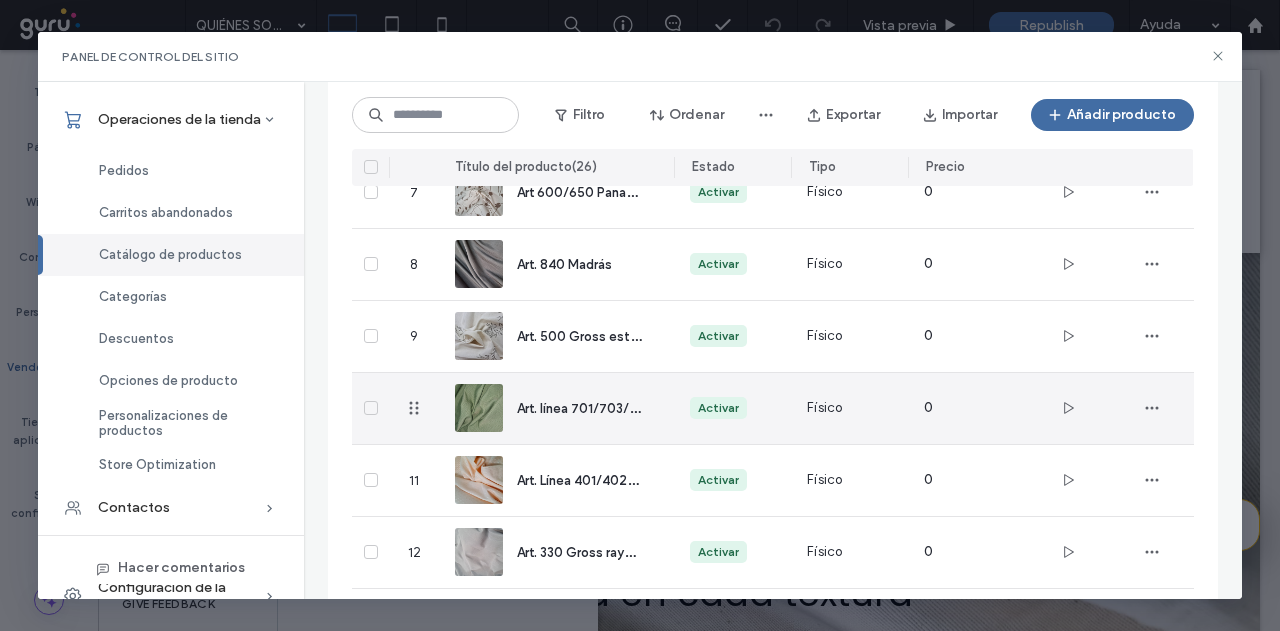 click on "Activar" at bounding box center (732, 408) 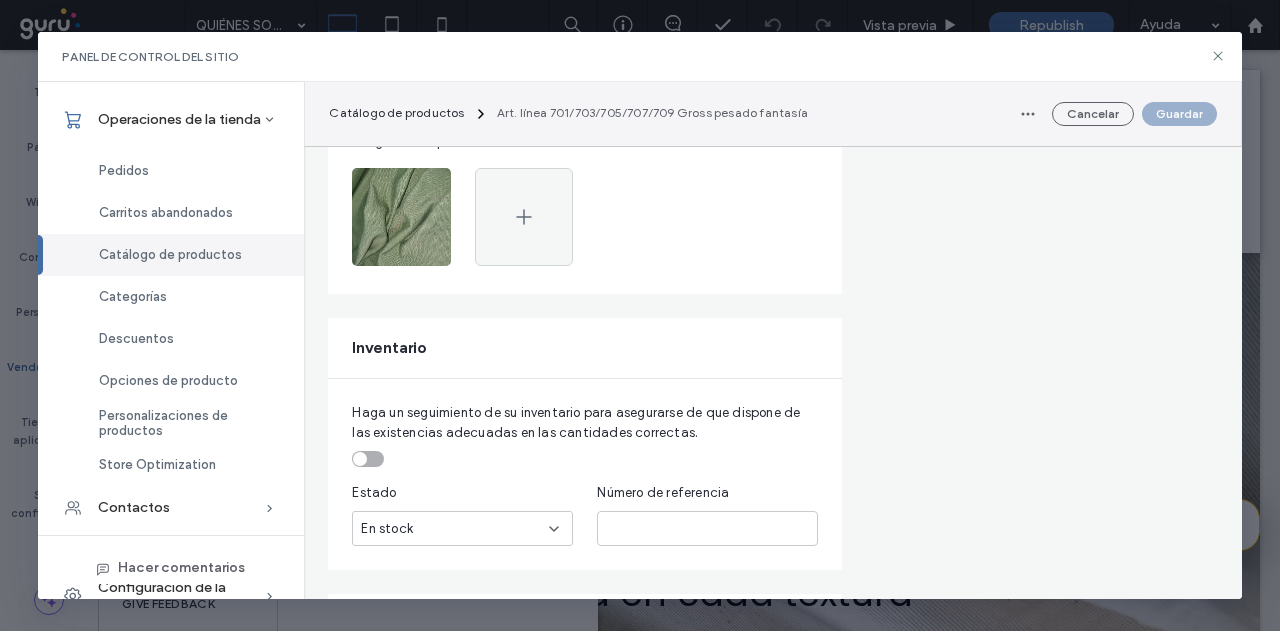 scroll, scrollTop: 600, scrollLeft: 0, axis: vertical 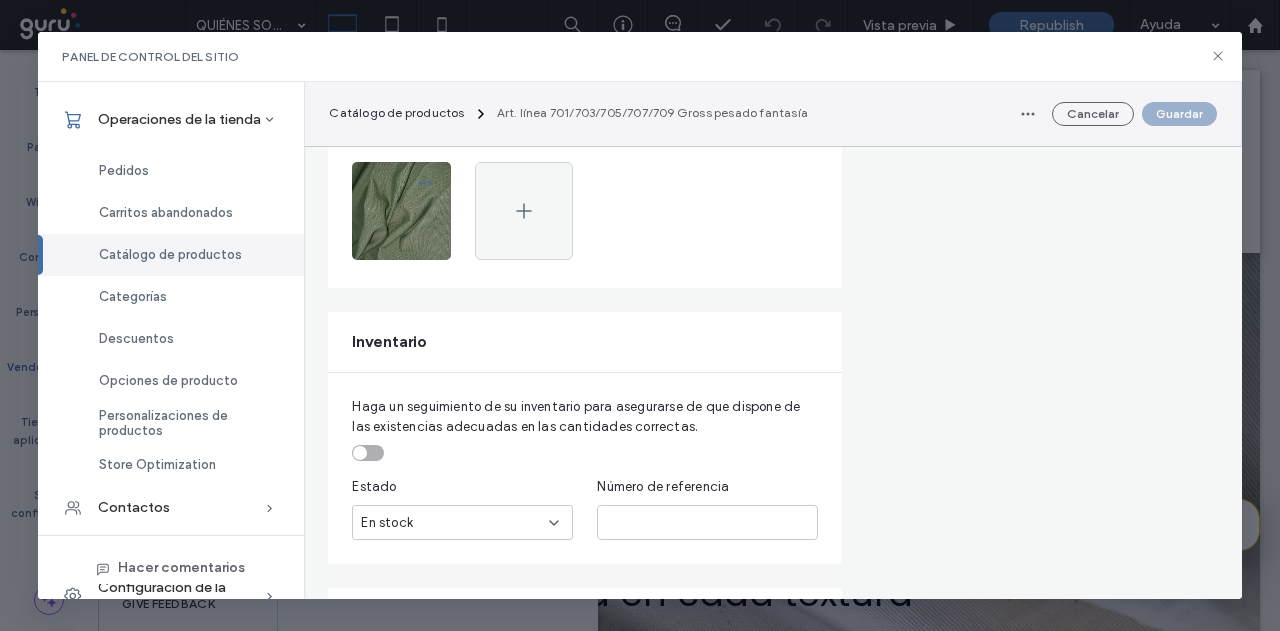 click 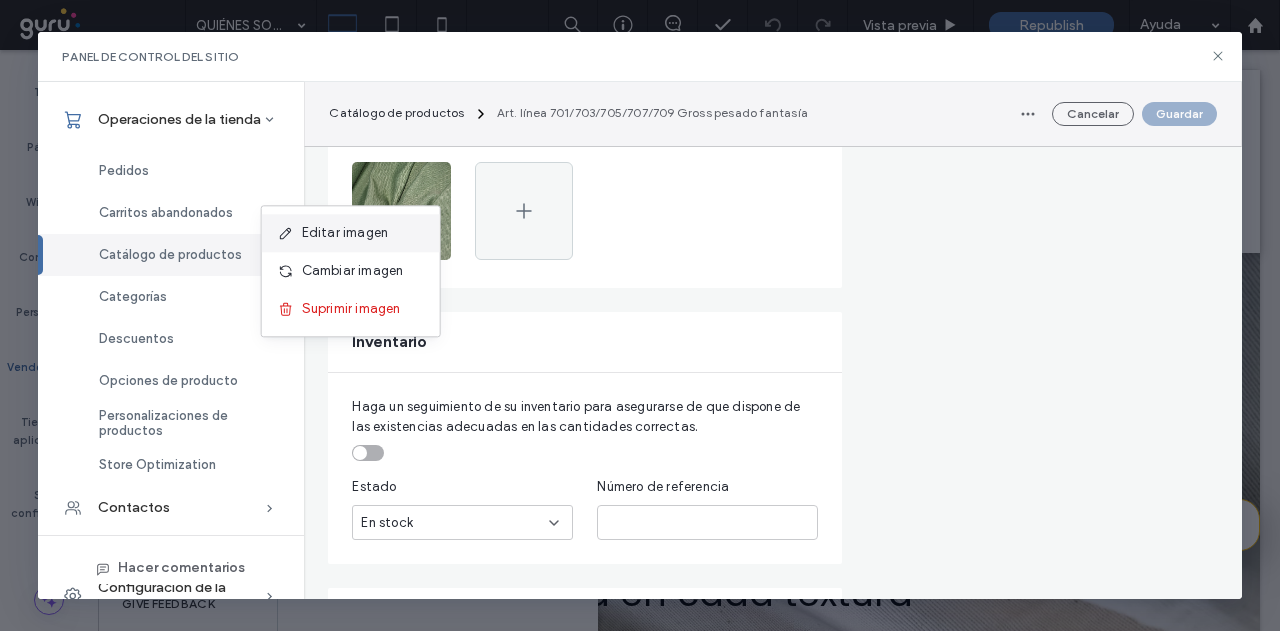 click on "Editar imagen" at bounding box center (351, 233) 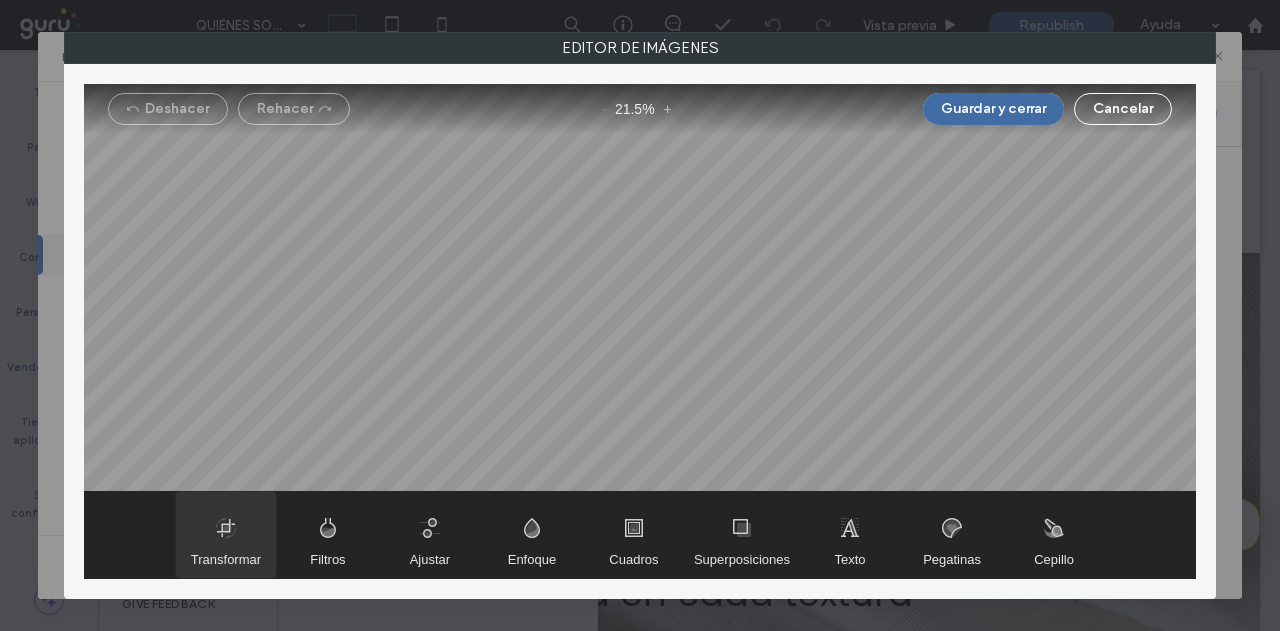 click at bounding box center (226, 535) 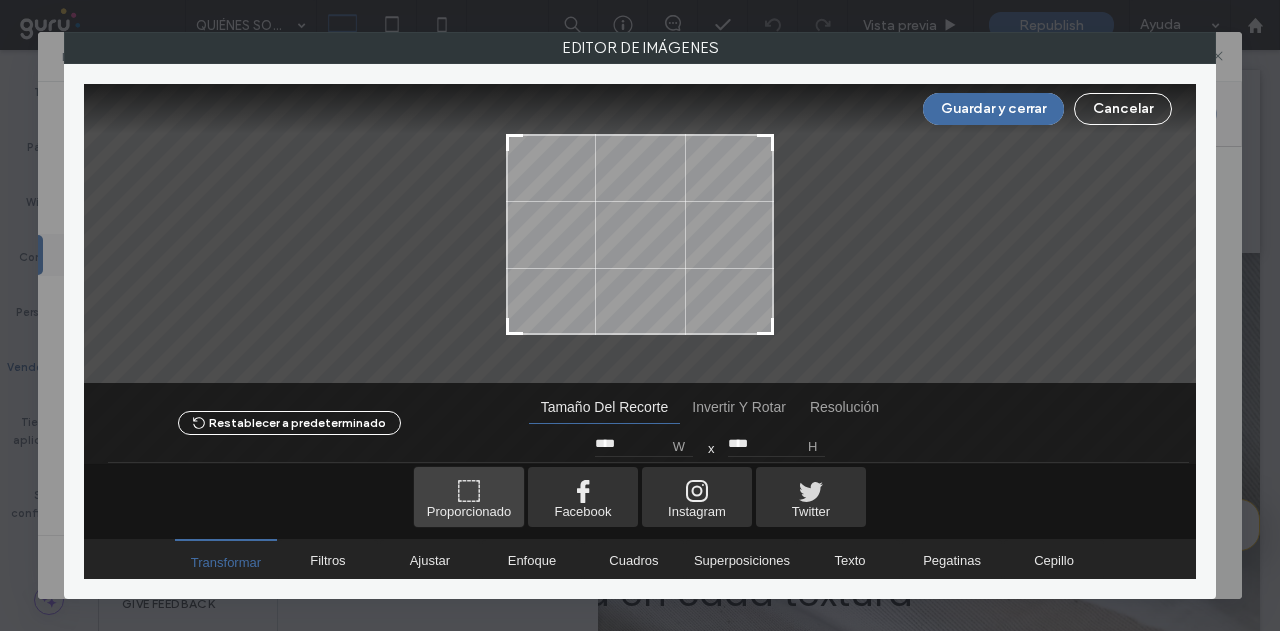 click at bounding box center [469, 497] 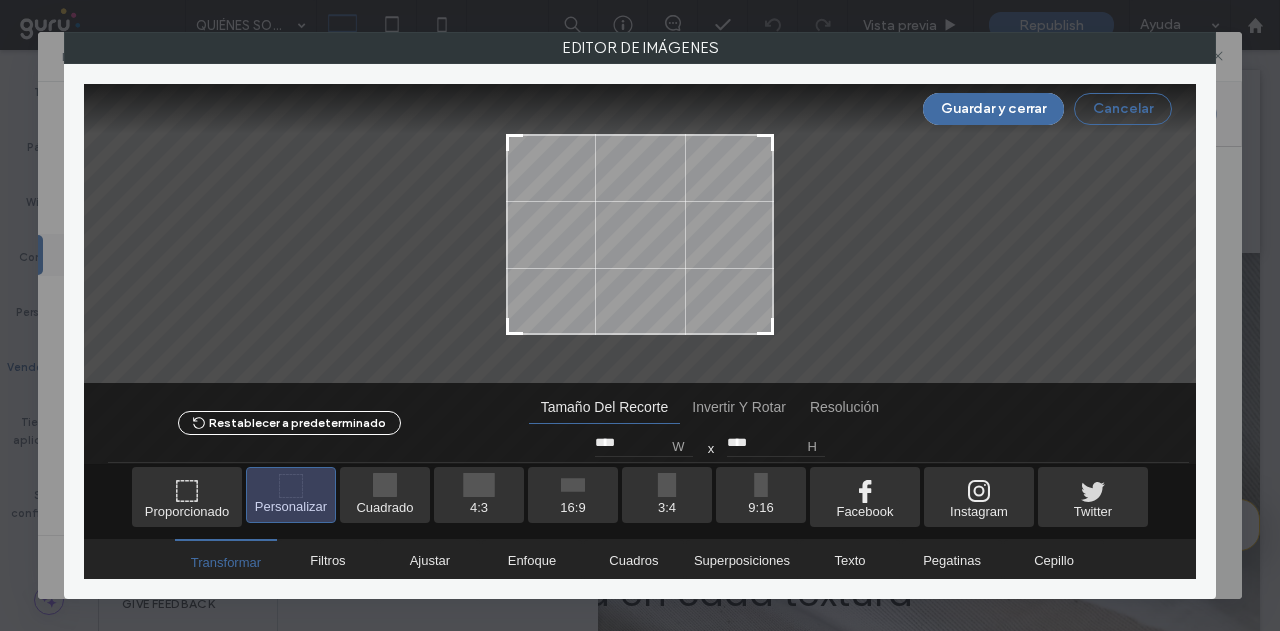 click on "Cancelar" at bounding box center [1123, 109] 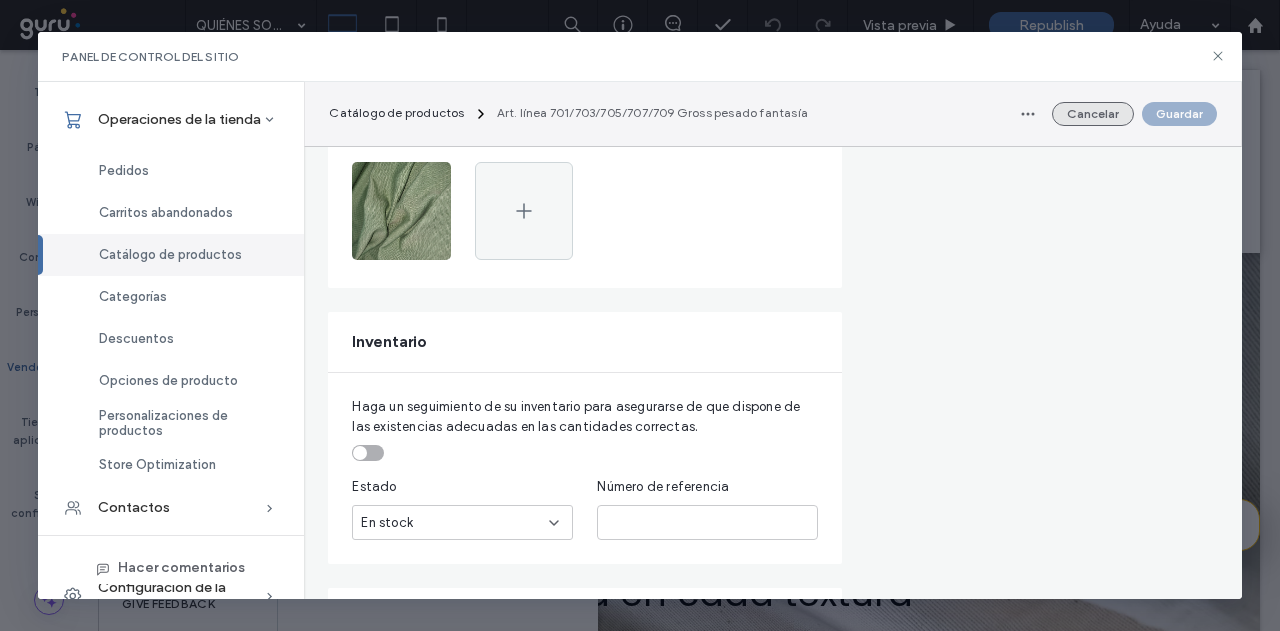 click on "Cancelar" at bounding box center [1093, 114] 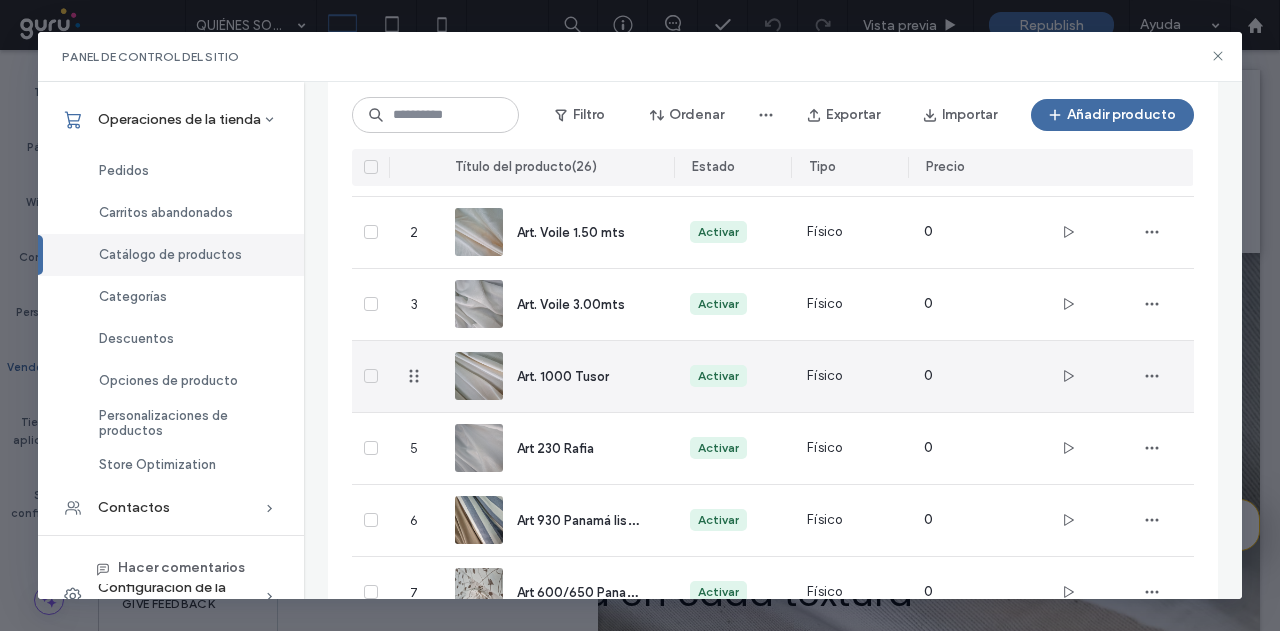 scroll, scrollTop: 0, scrollLeft: 0, axis: both 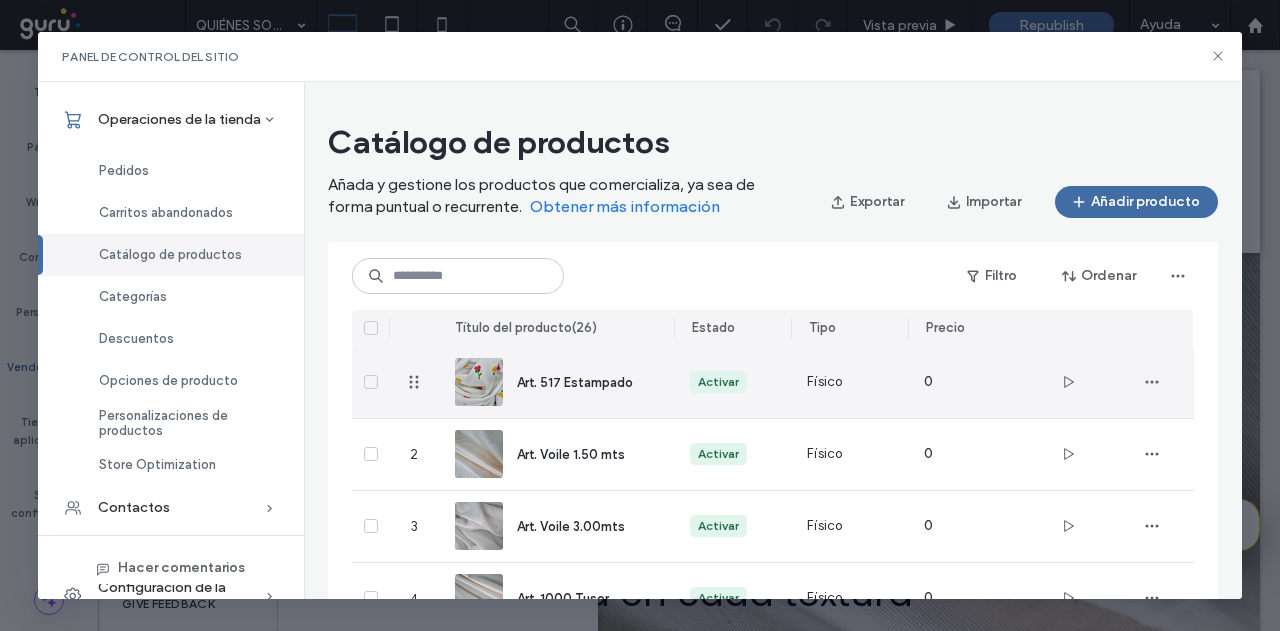click on "Art. 517  Estampado" at bounding box center (575, 382) 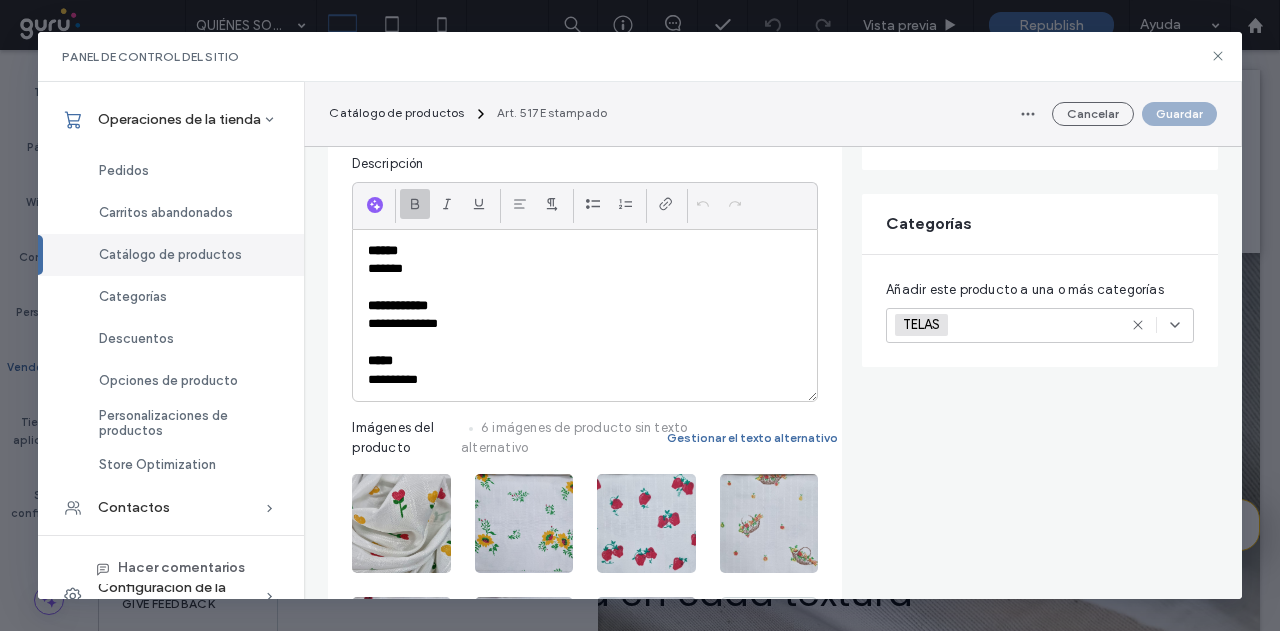 scroll, scrollTop: 500, scrollLeft: 0, axis: vertical 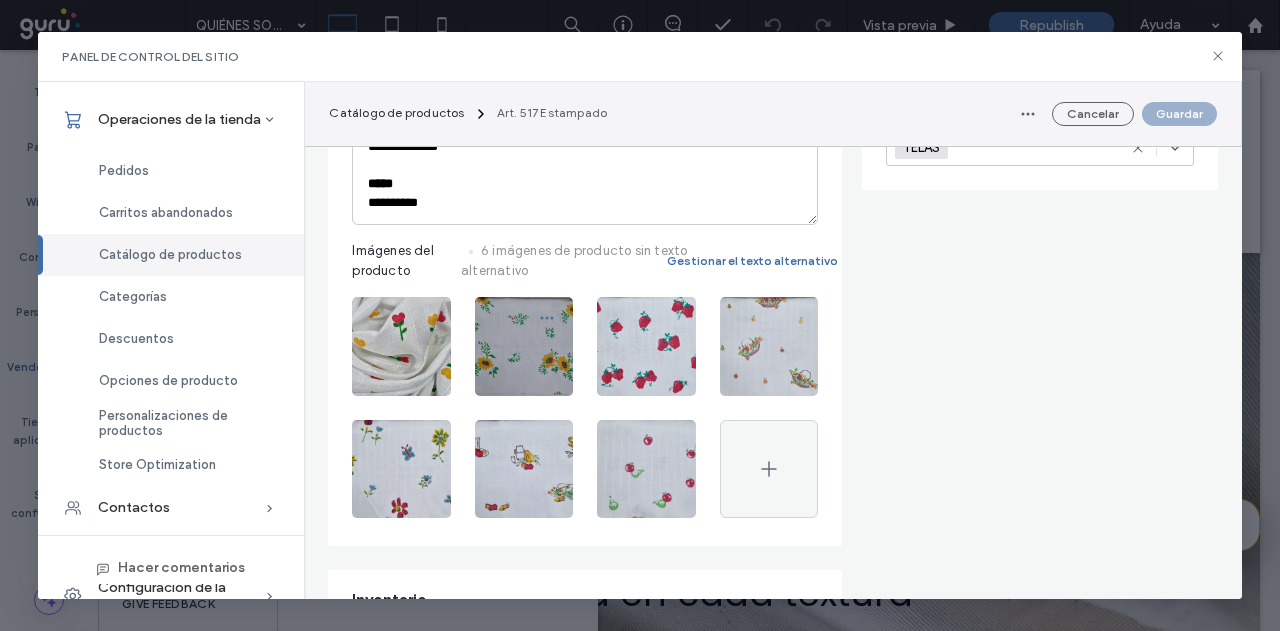 click 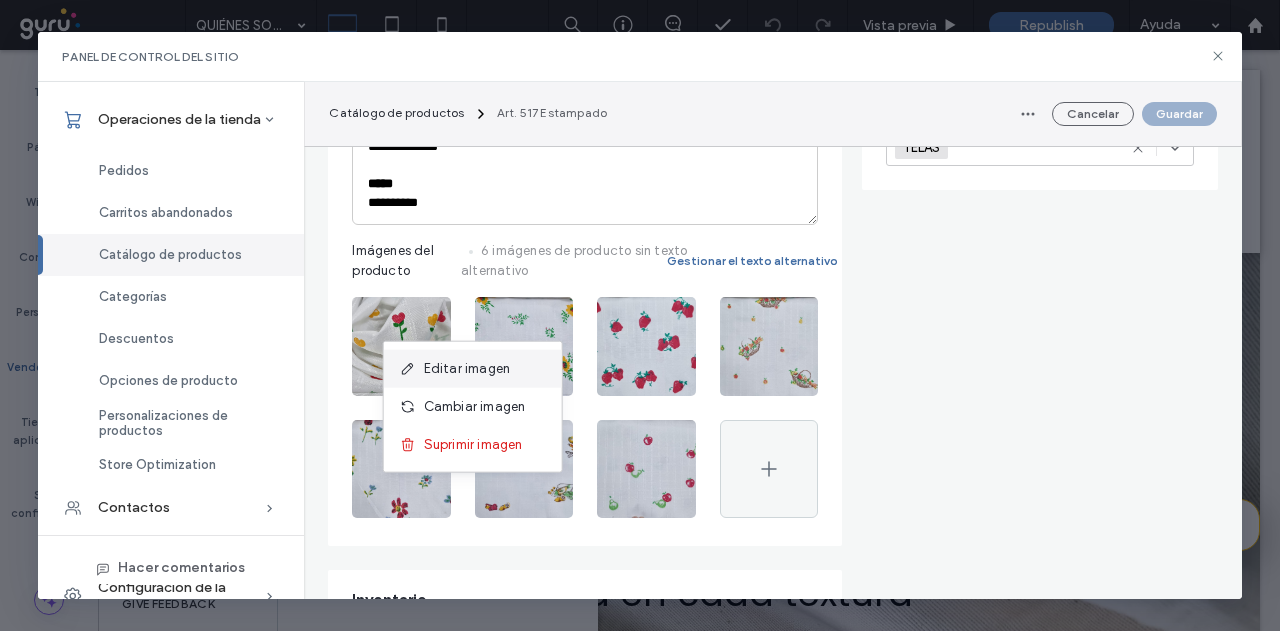 click on "Editar imagen" at bounding box center (467, 369) 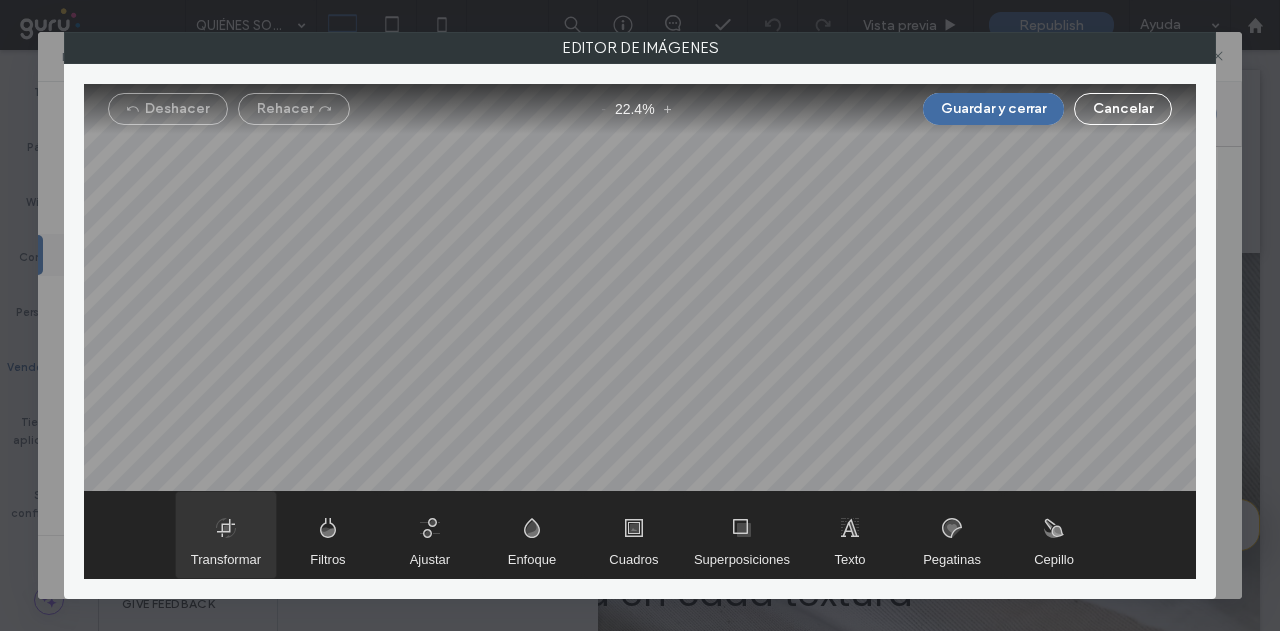 click at bounding box center (226, 535) 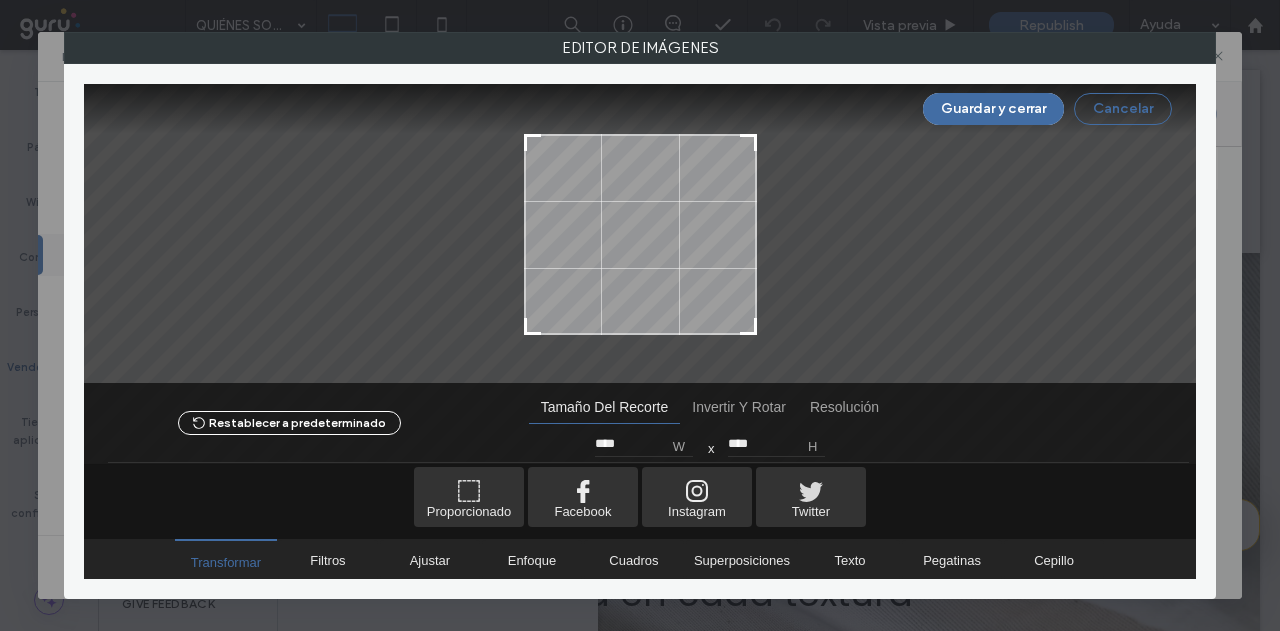 click on "Cancelar" at bounding box center [1123, 109] 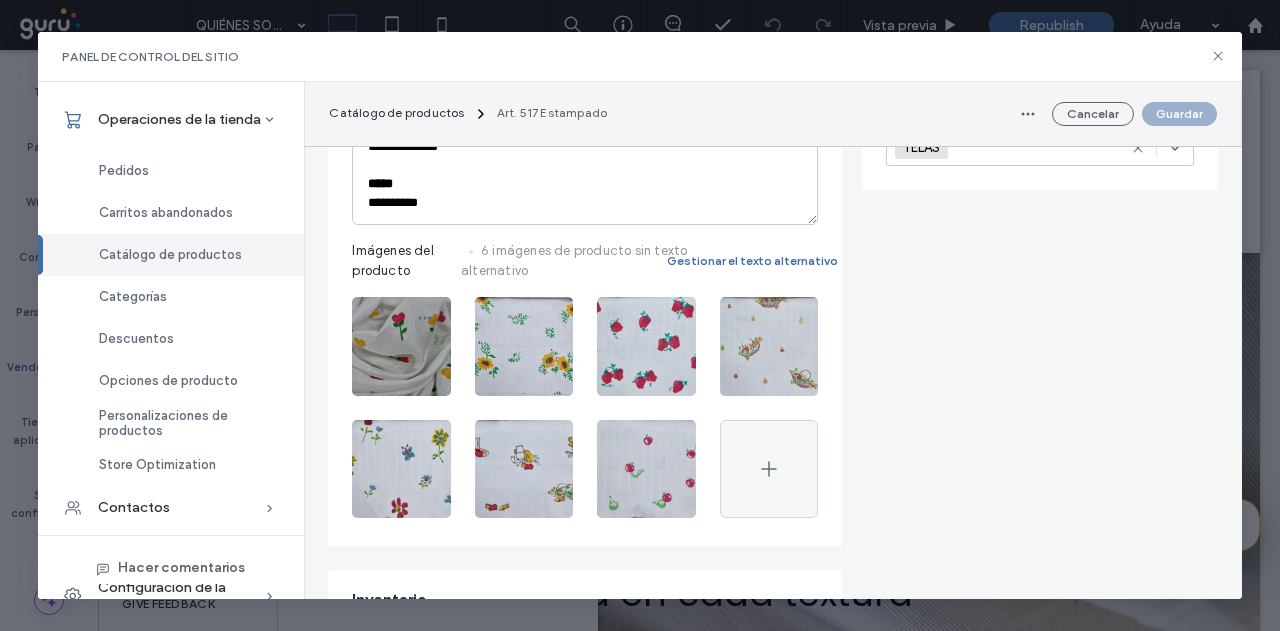 click 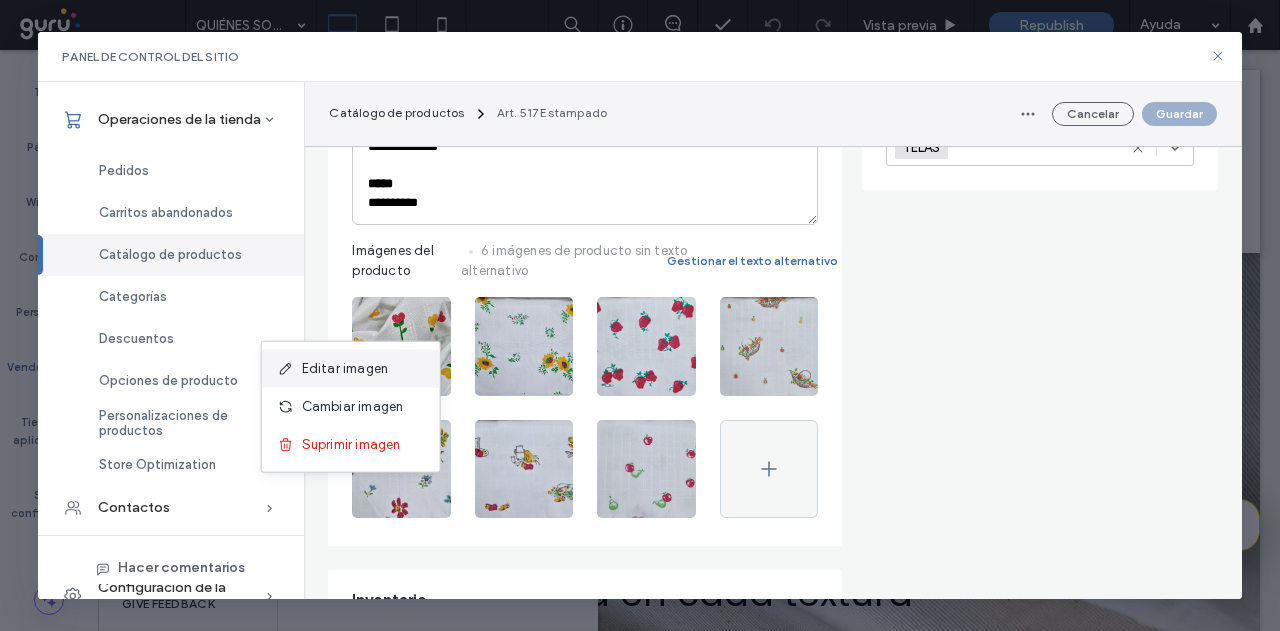 click on "Editar imagen" at bounding box center (345, 369) 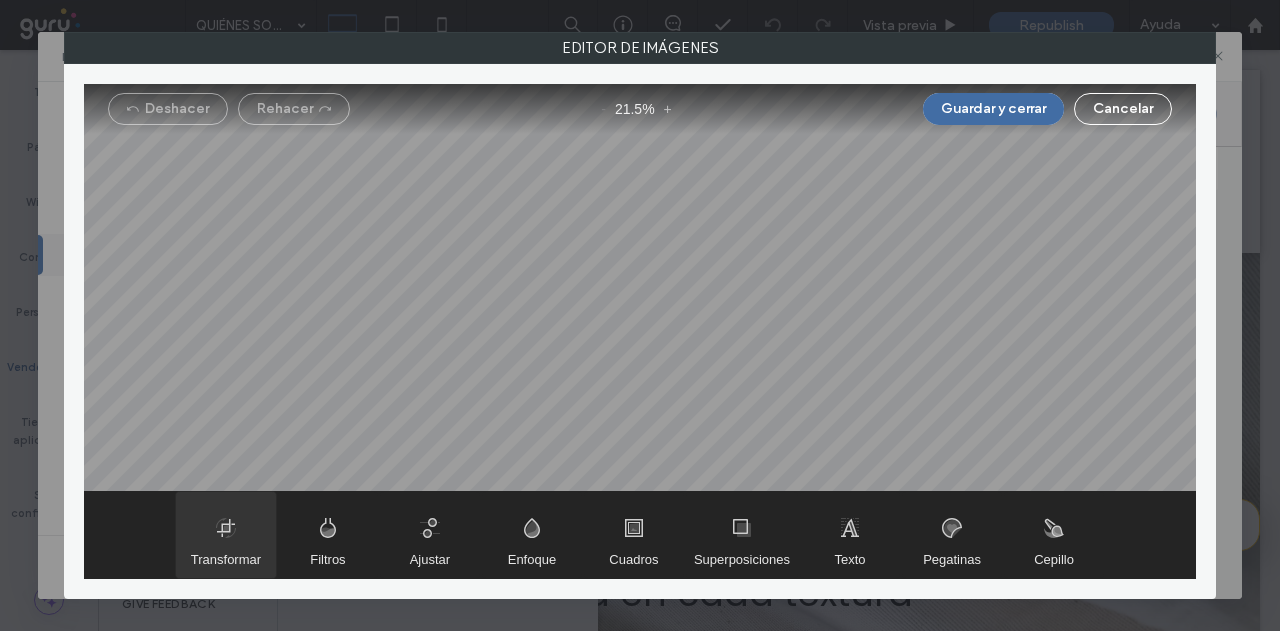 click at bounding box center [226, 535] 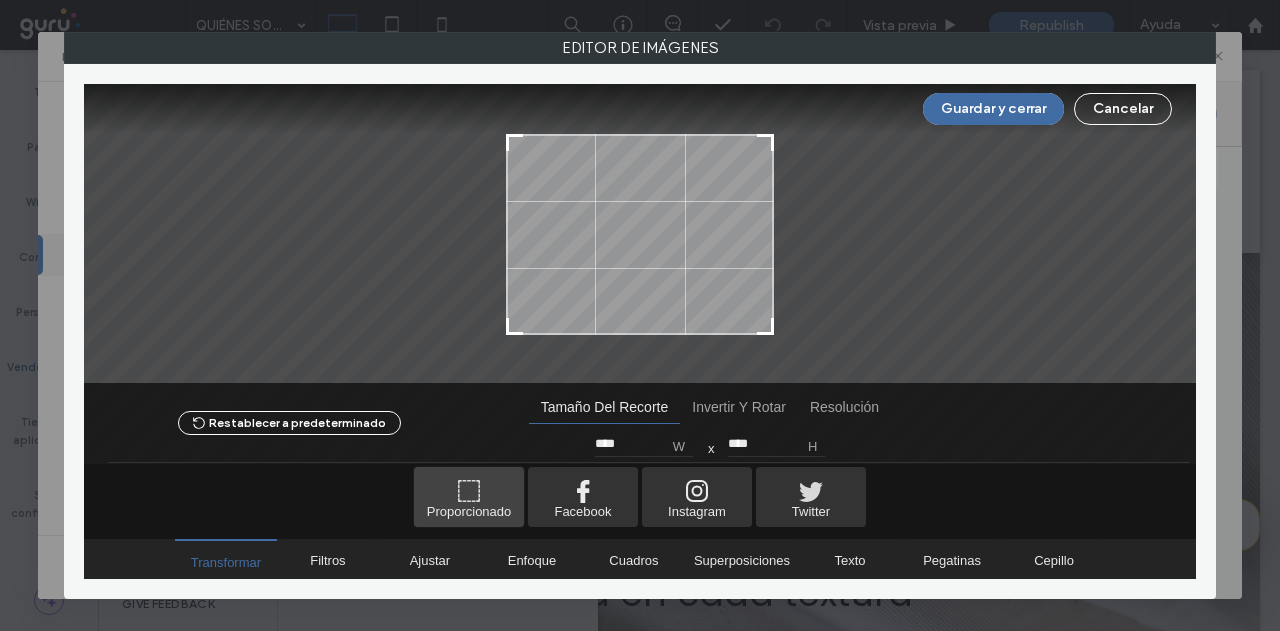 click at bounding box center (469, 497) 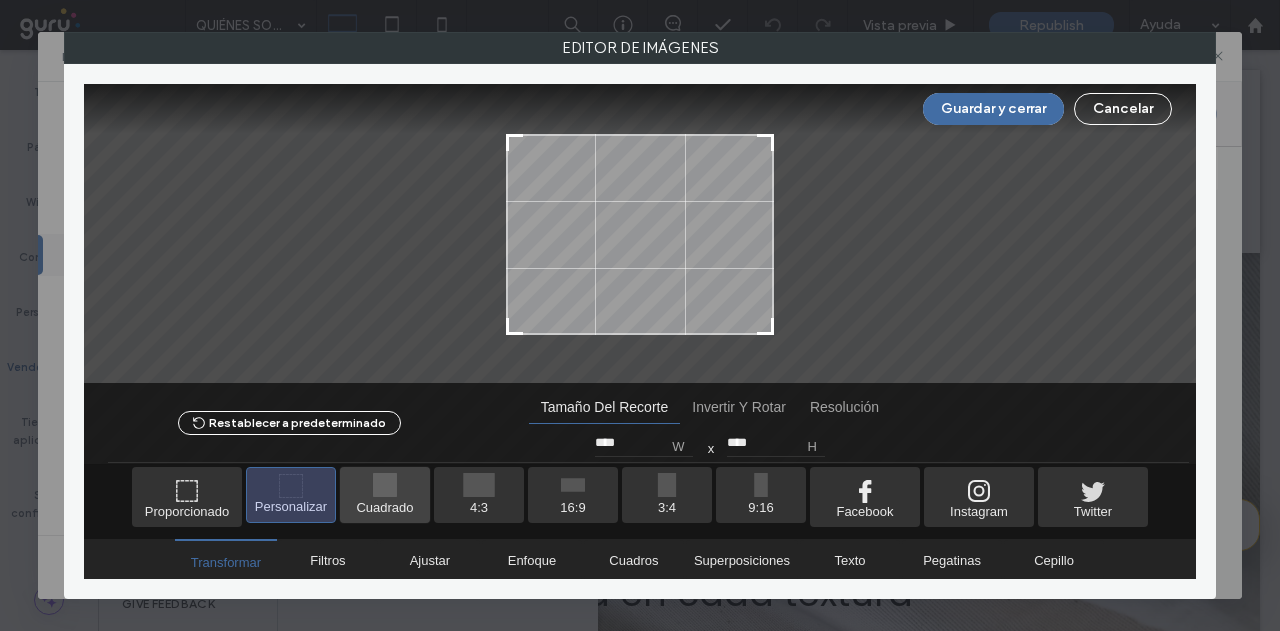 click at bounding box center [385, 495] 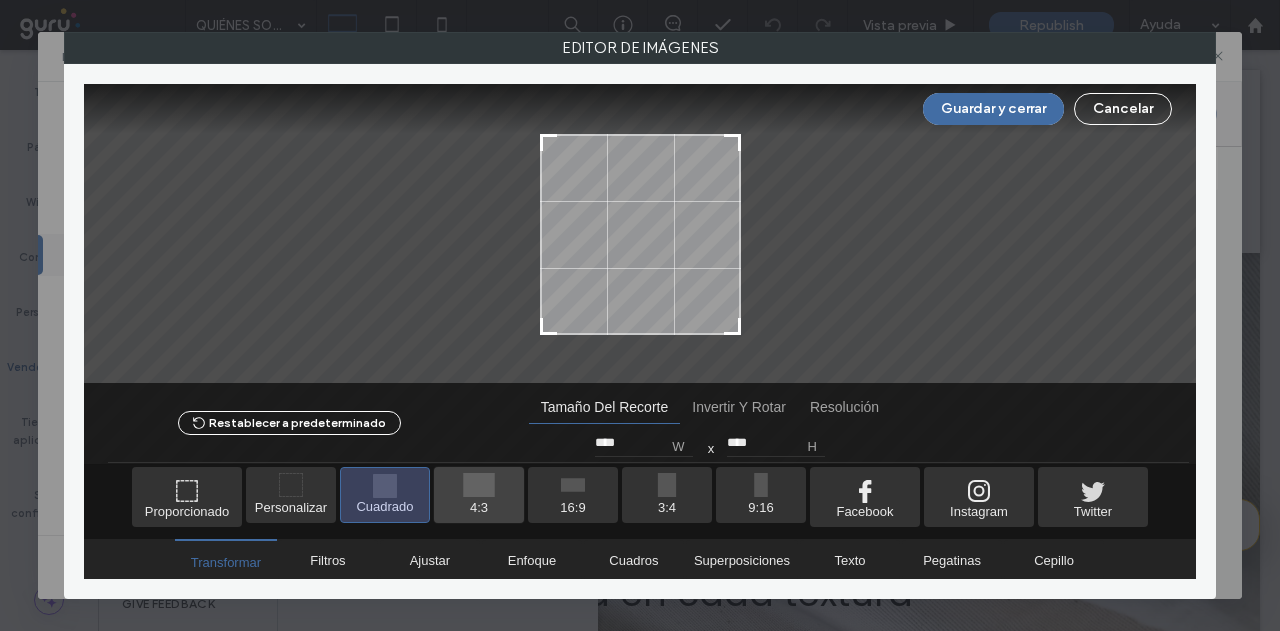click at bounding box center (479, 495) 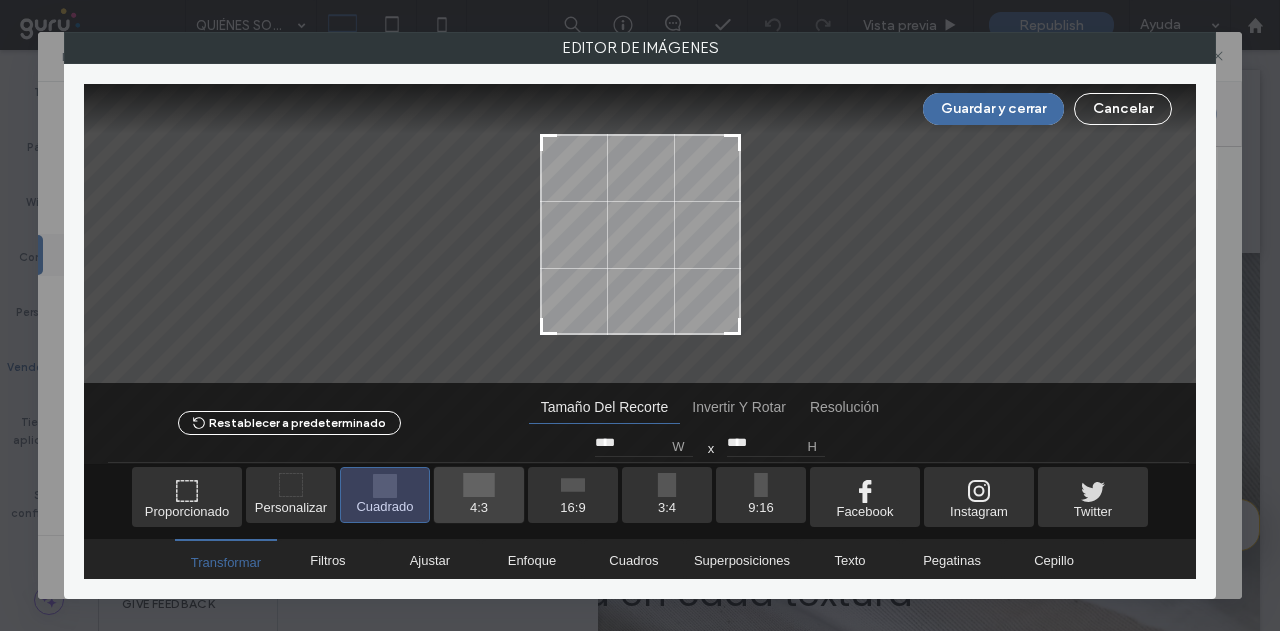 type on "****" 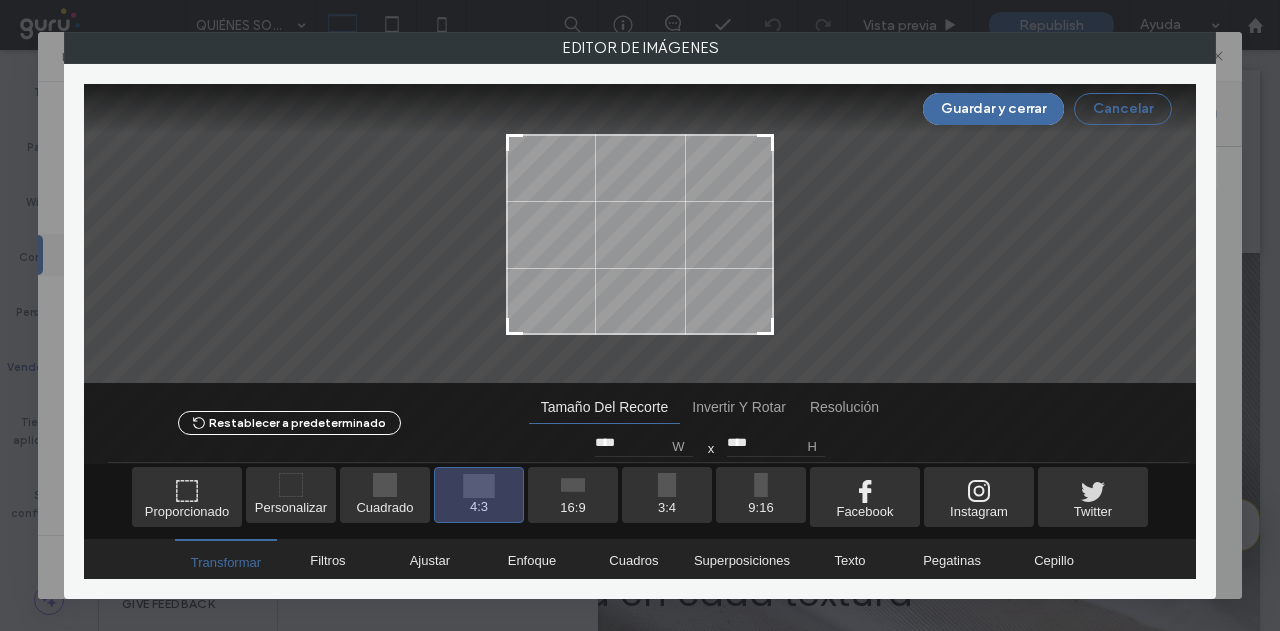 click on "Cancelar" at bounding box center (1123, 109) 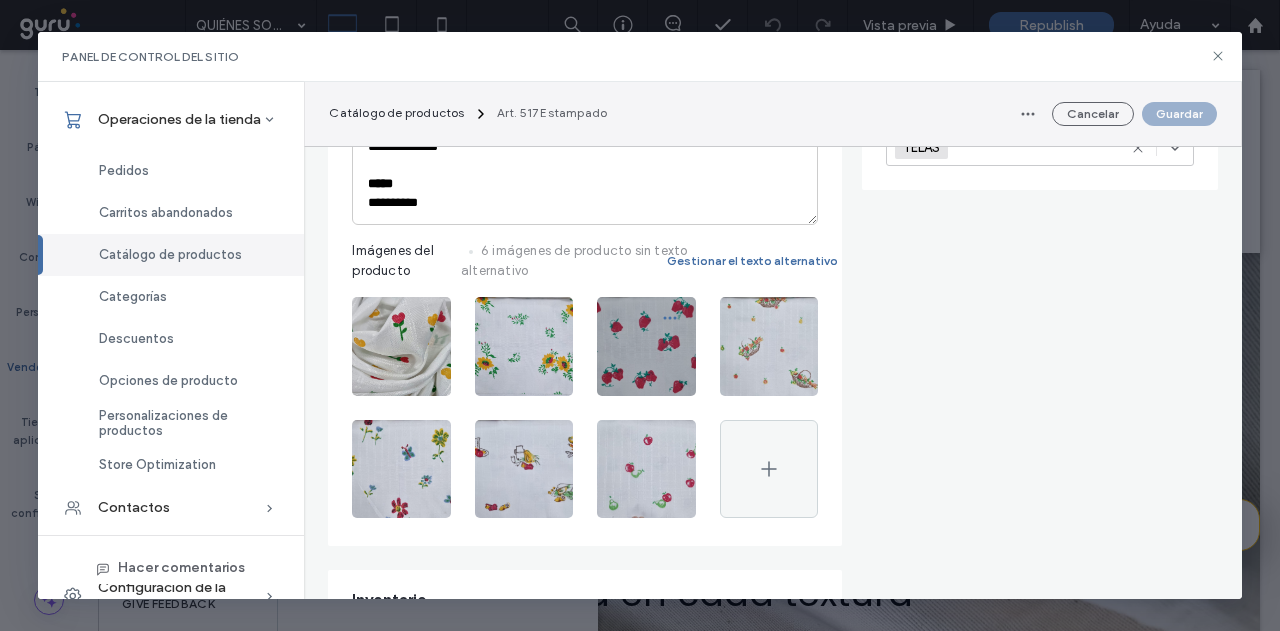 click 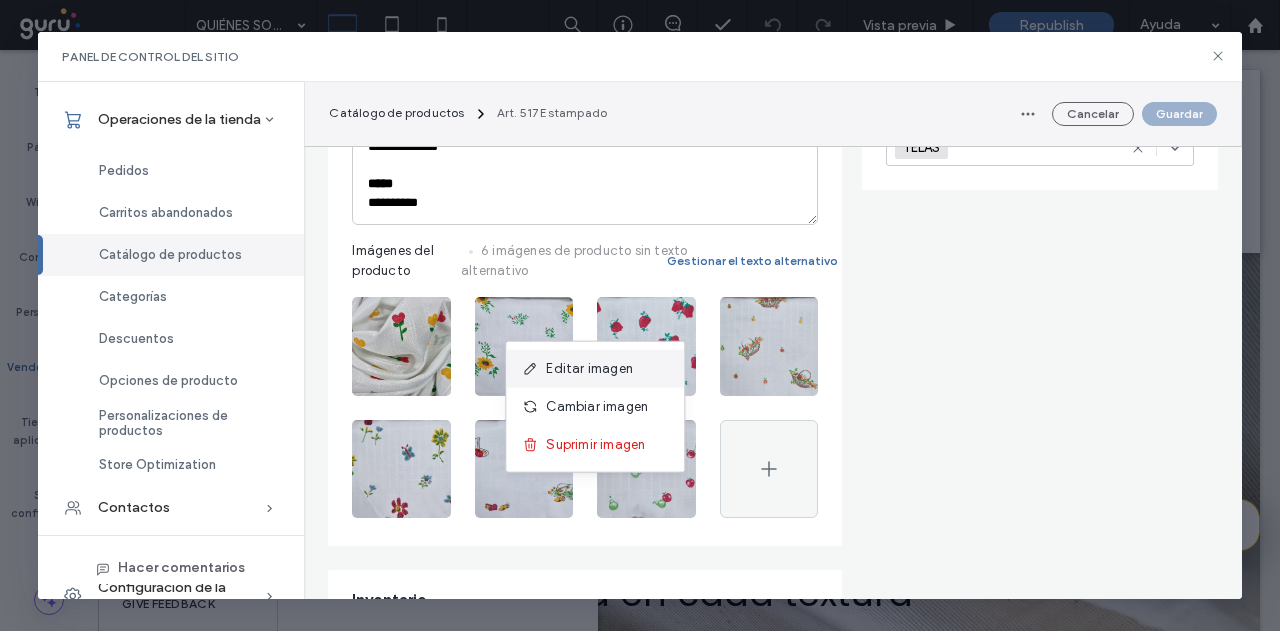 click on "Editar imagen" at bounding box center (595, 369) 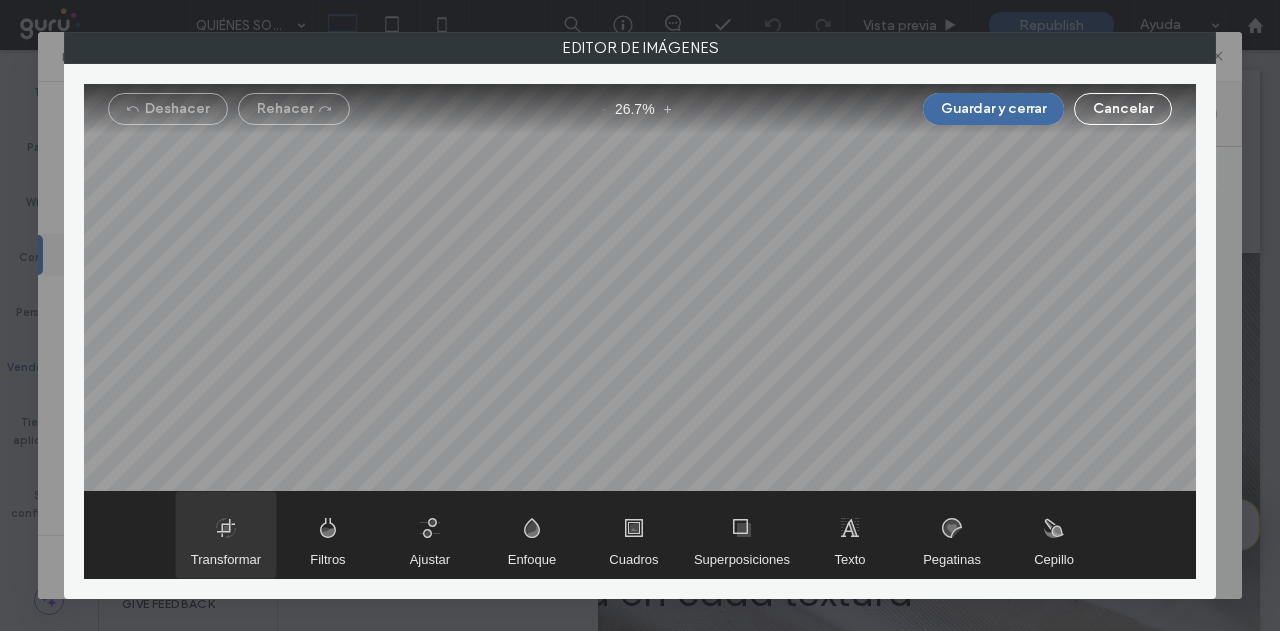 click at bounding box center (226, 535) 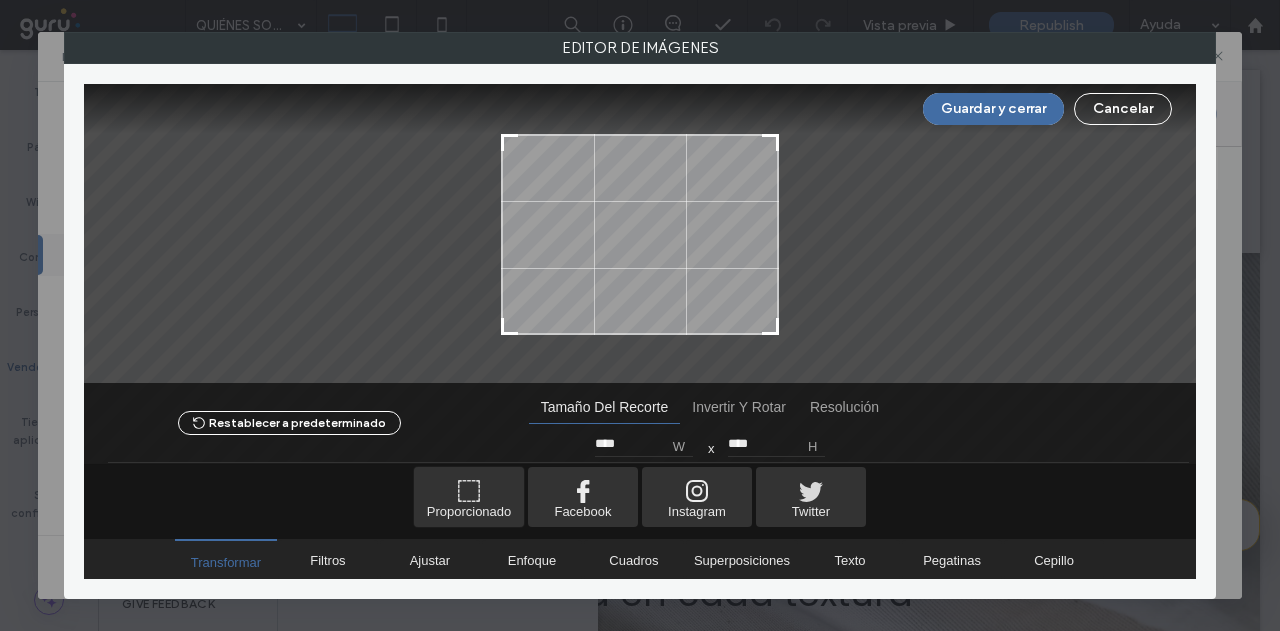 click at bounding box center (469, 497) 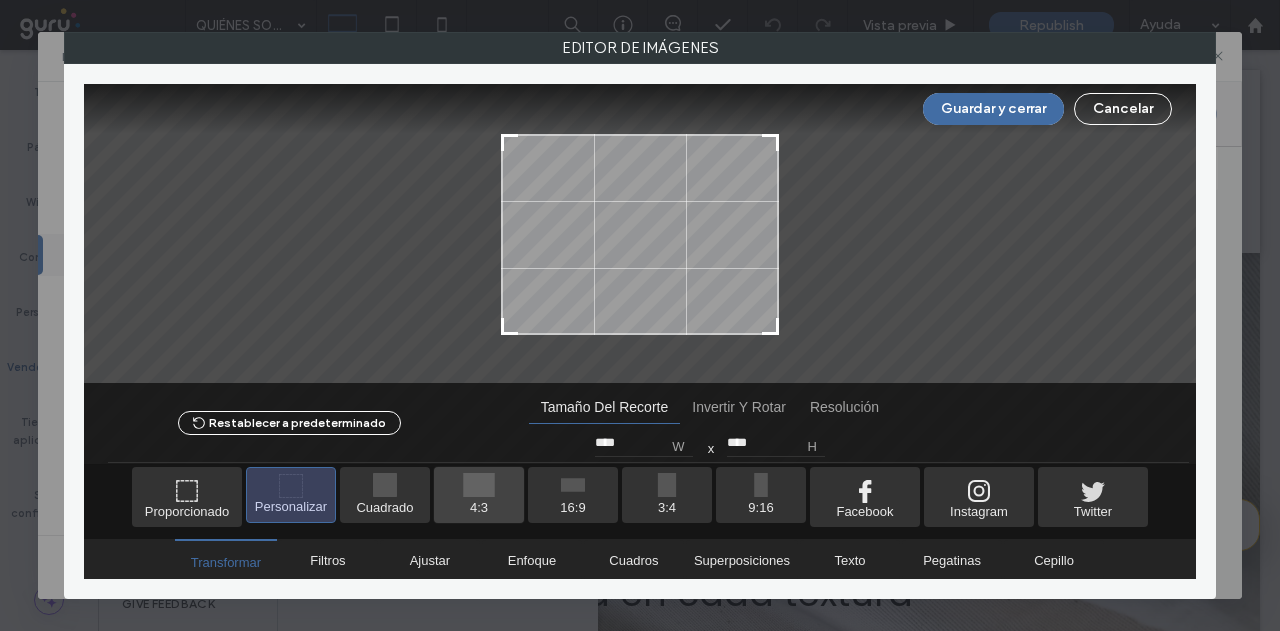 click at bounding box center (479, 495) 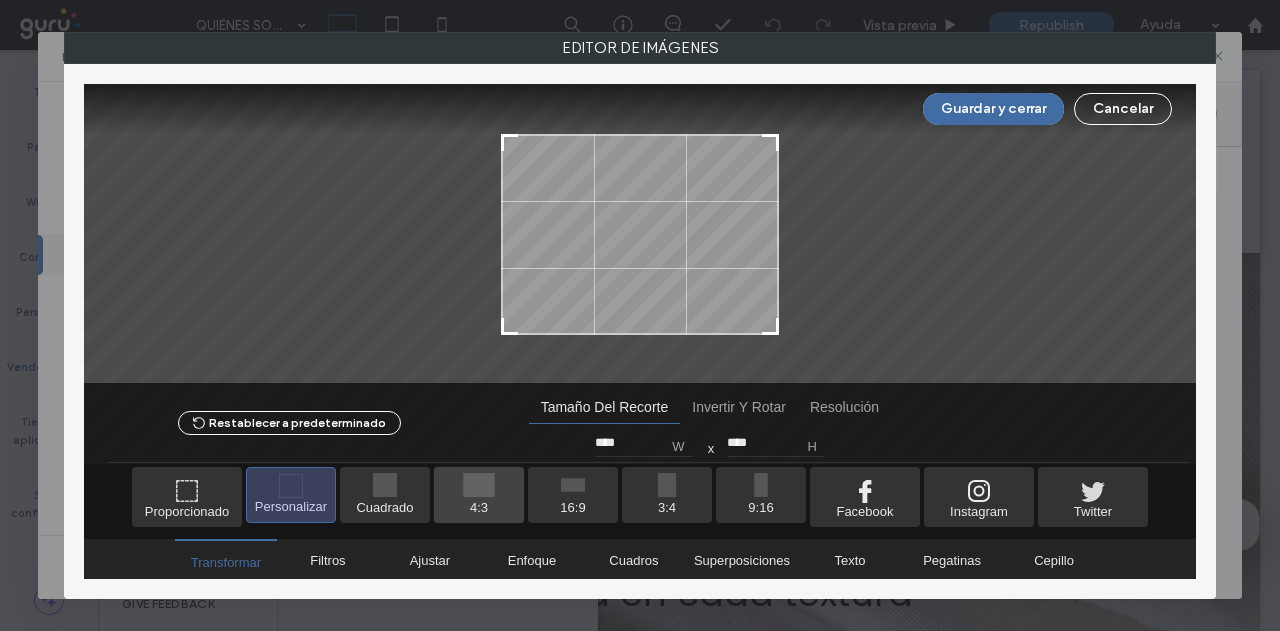 type on "****" 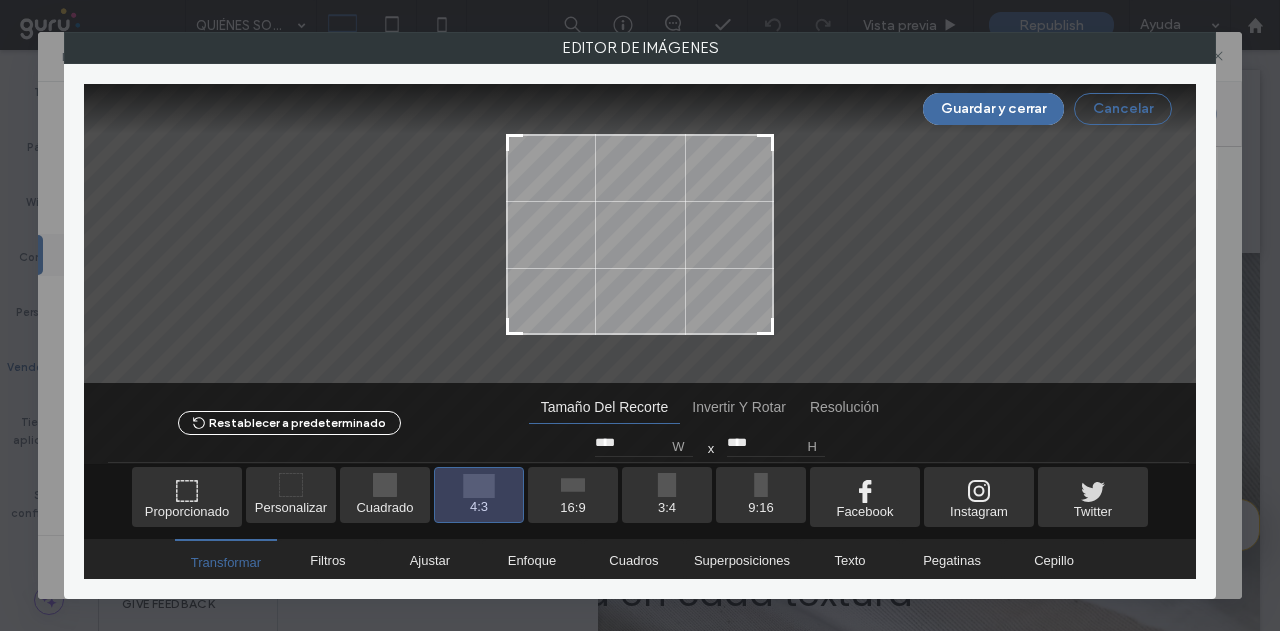 click on "Cancelar" at bounding box center [1123, 109] 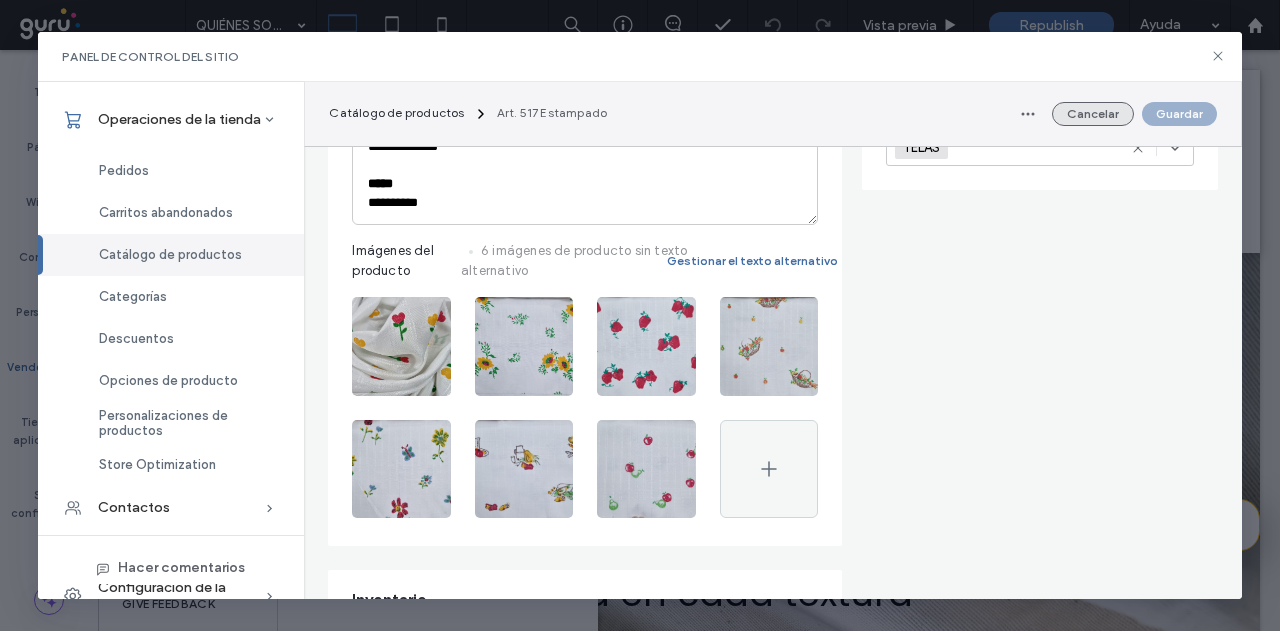 click on "Cancelar" at bounding box center [1093, 114] 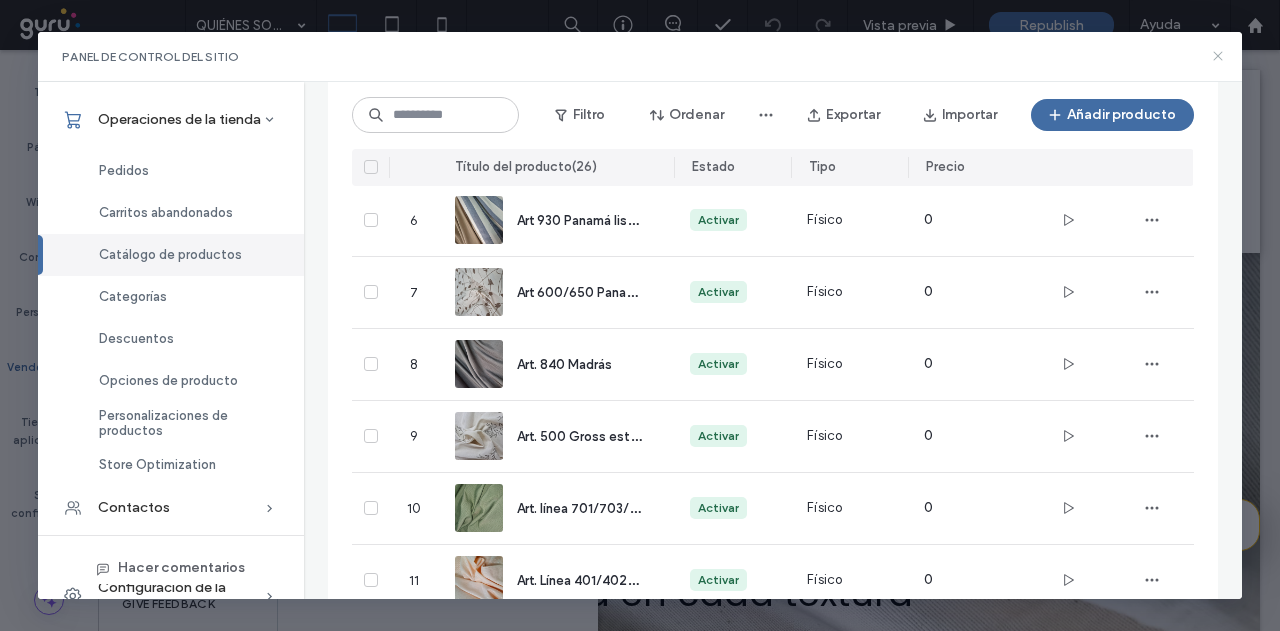 click 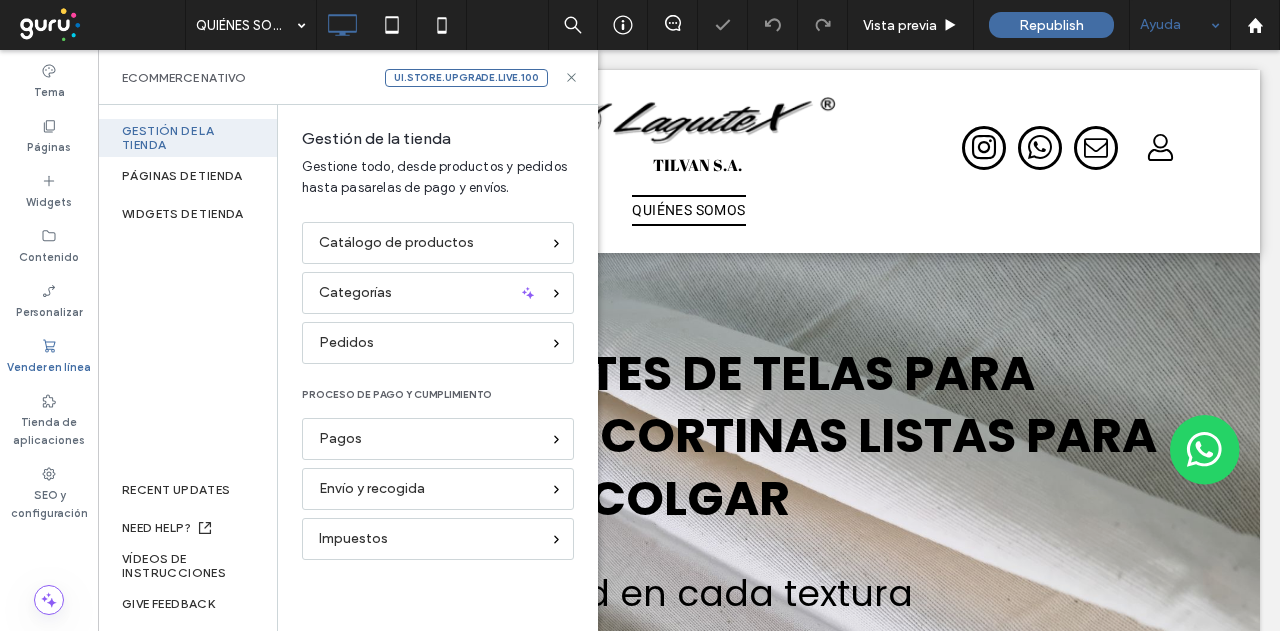 scroll, scrollTop: 0, scrollLeft: 0, axis: both 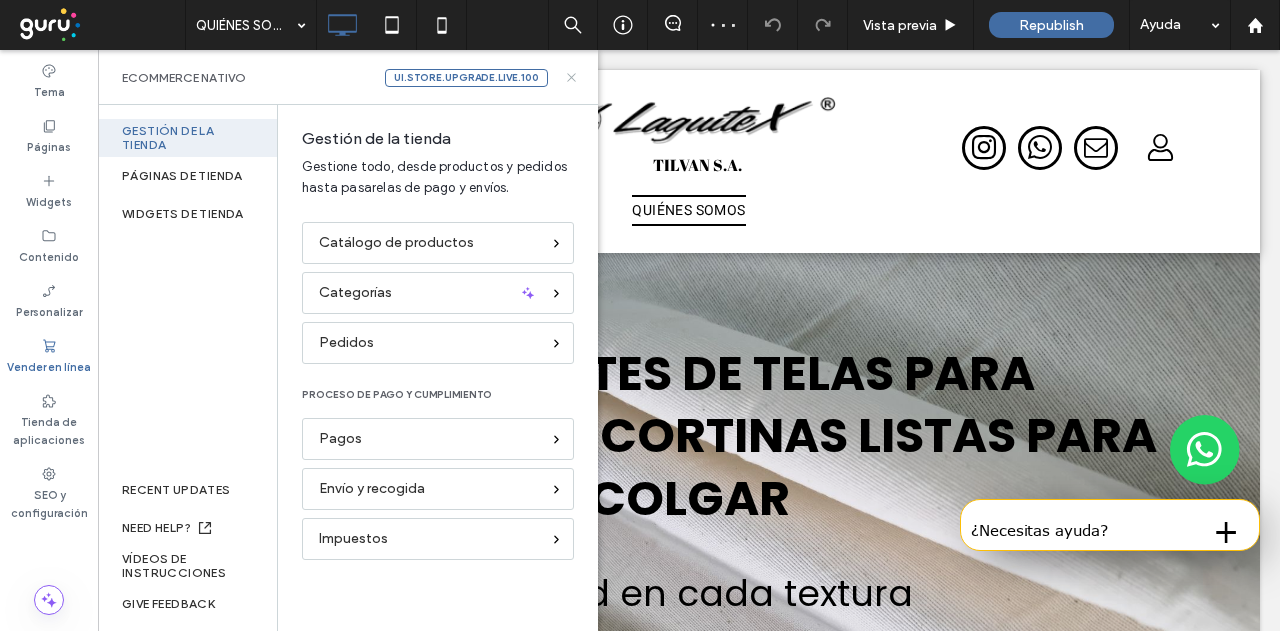 click 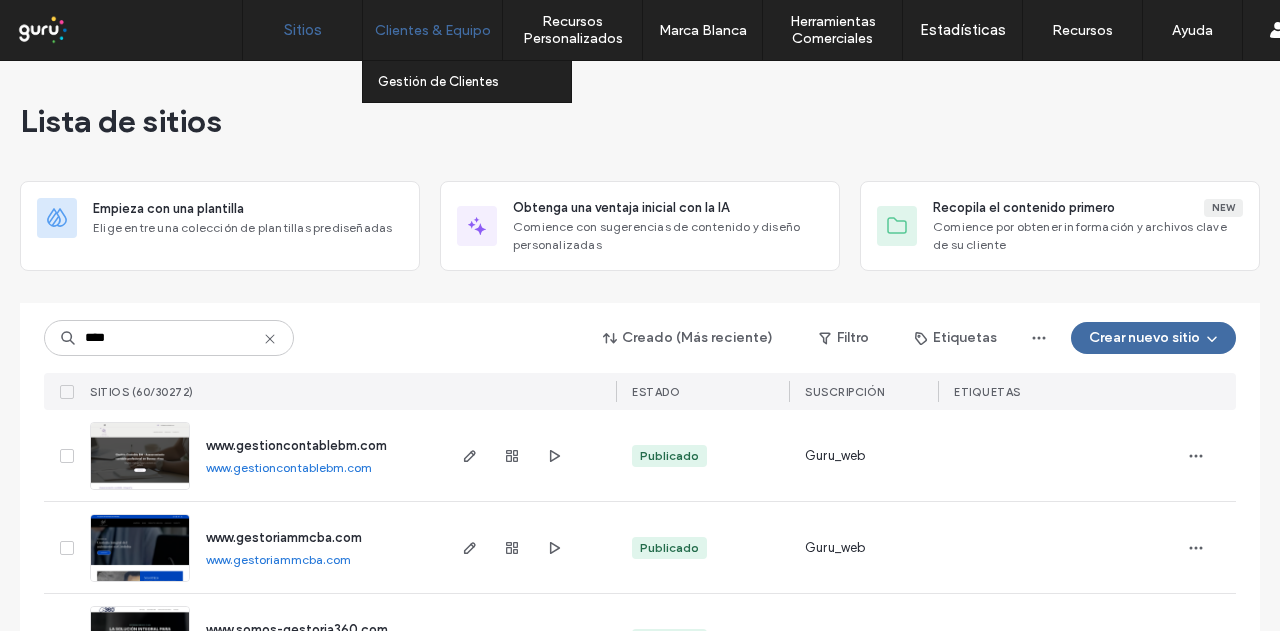 scroll, scrollTop: 0, scrollLeft: 0, axis: both 